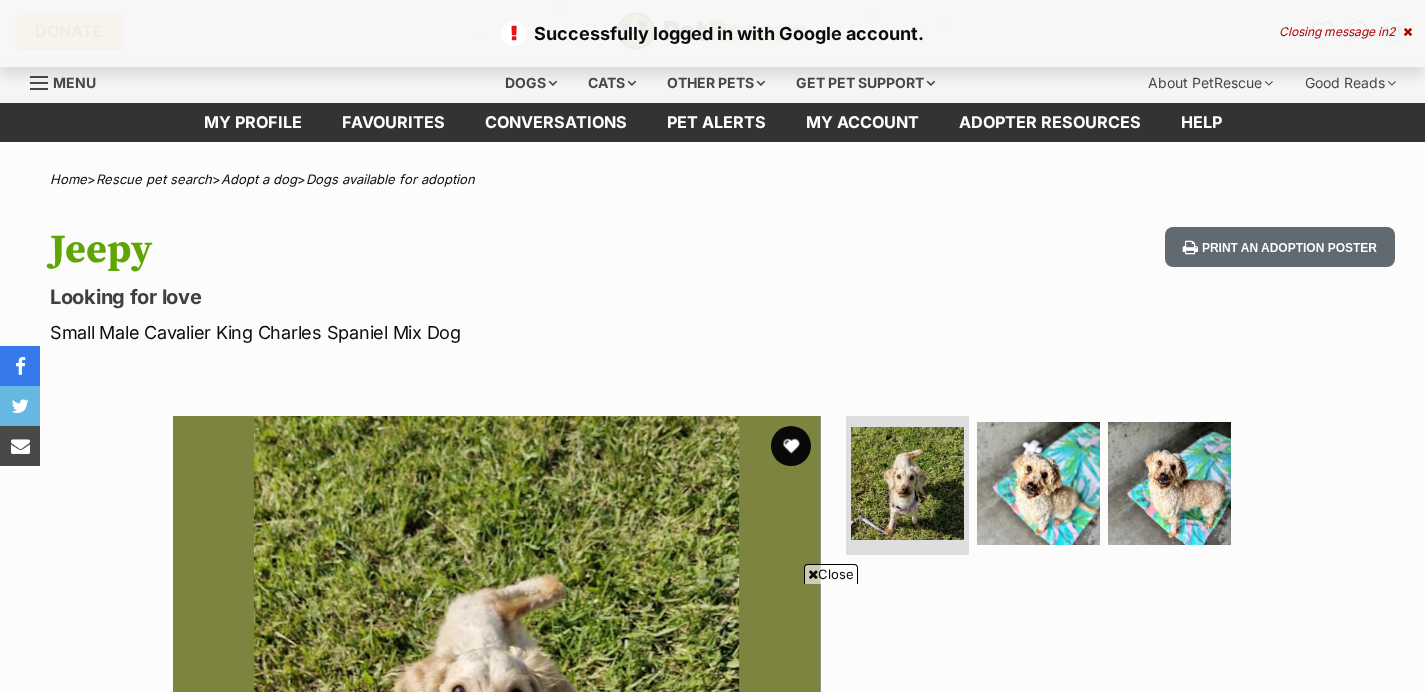 scroll, scrollTop: 69, scrollLeft: 0, axis: vertical 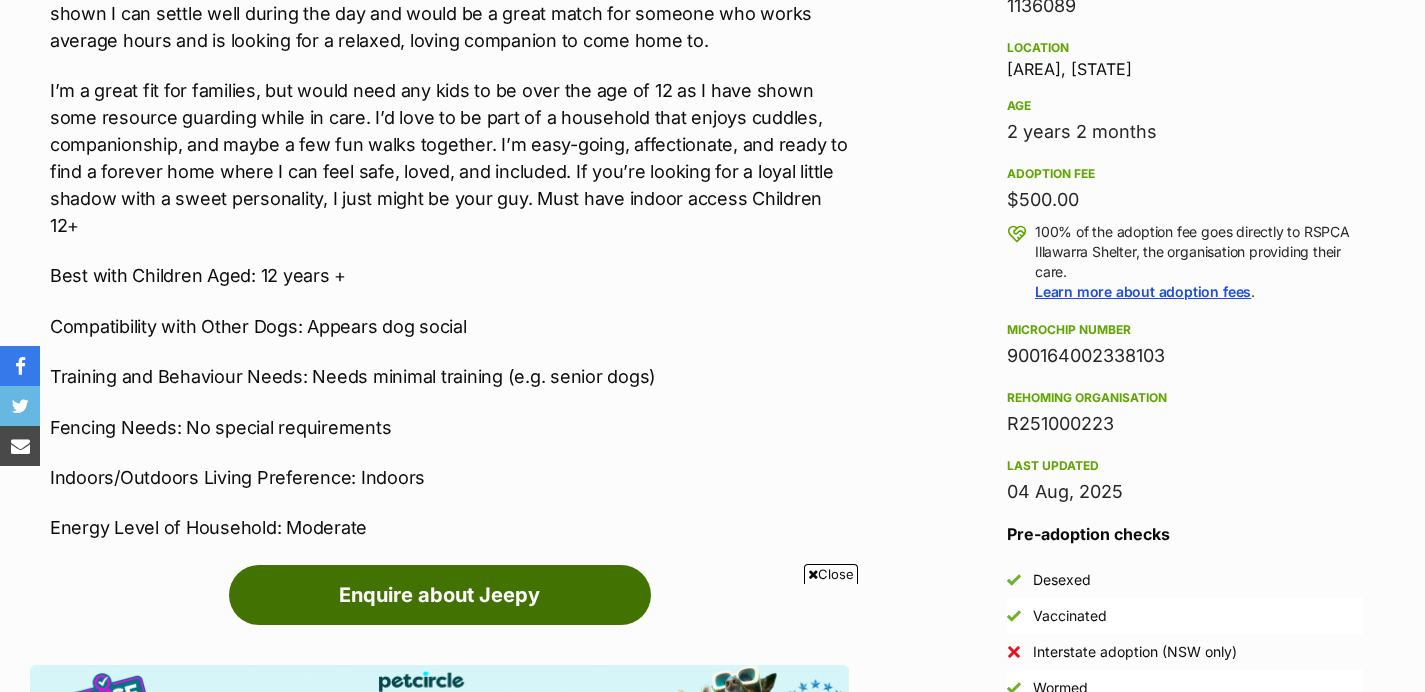 click on "Enquire about Jeepy" at bounding box center (440, 595) 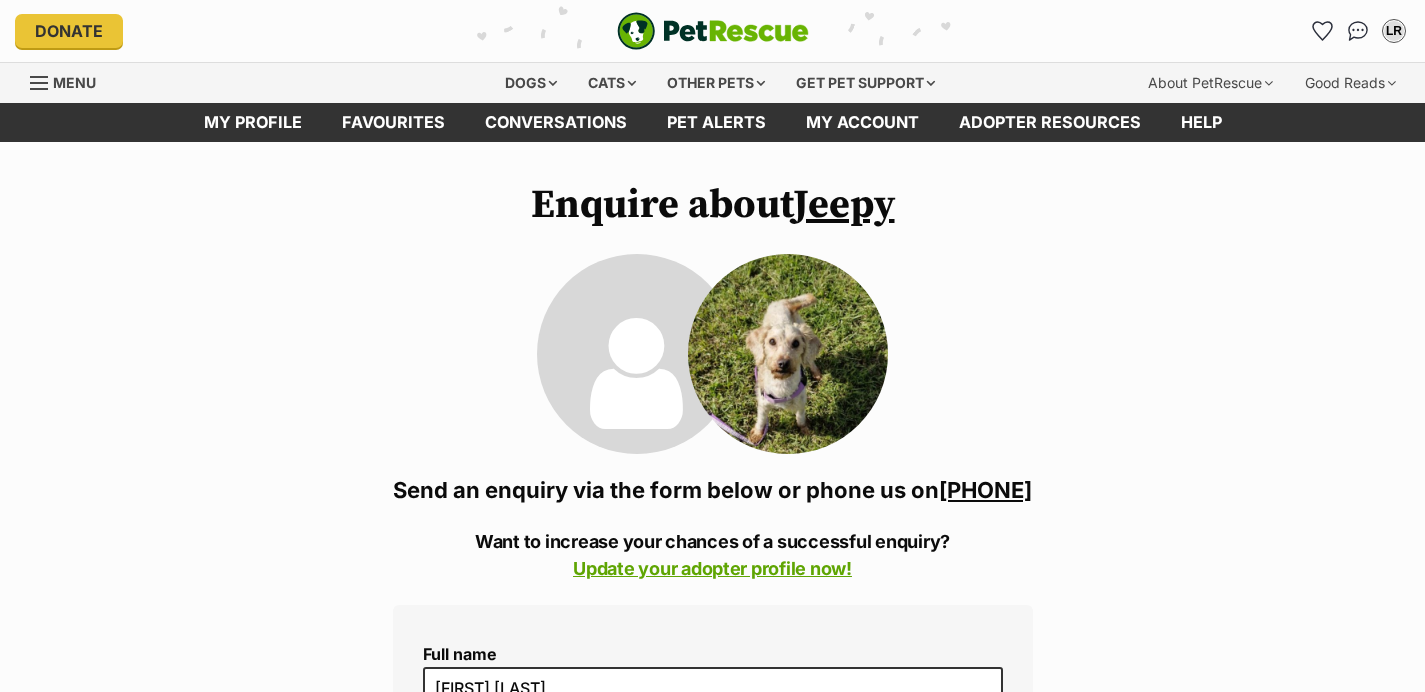 scroll, scrollTop: 0, scrollLeft: 0, axis: both 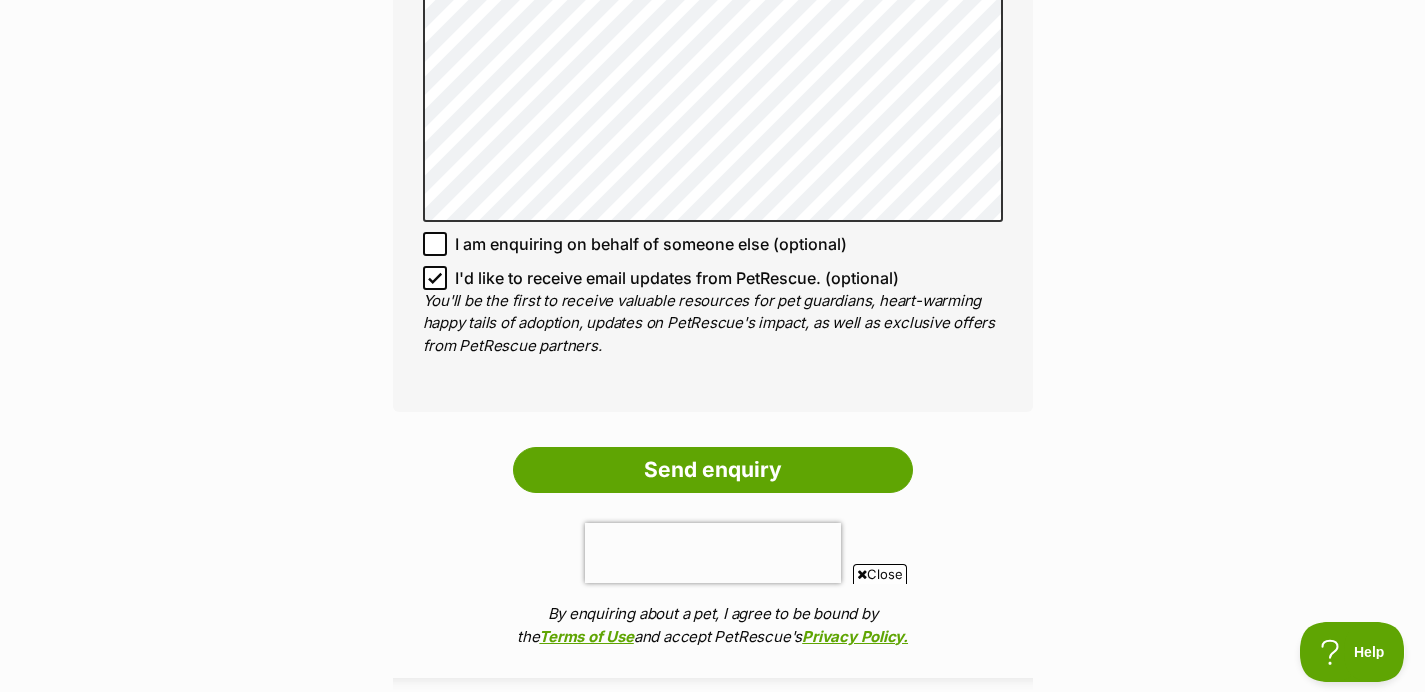 click 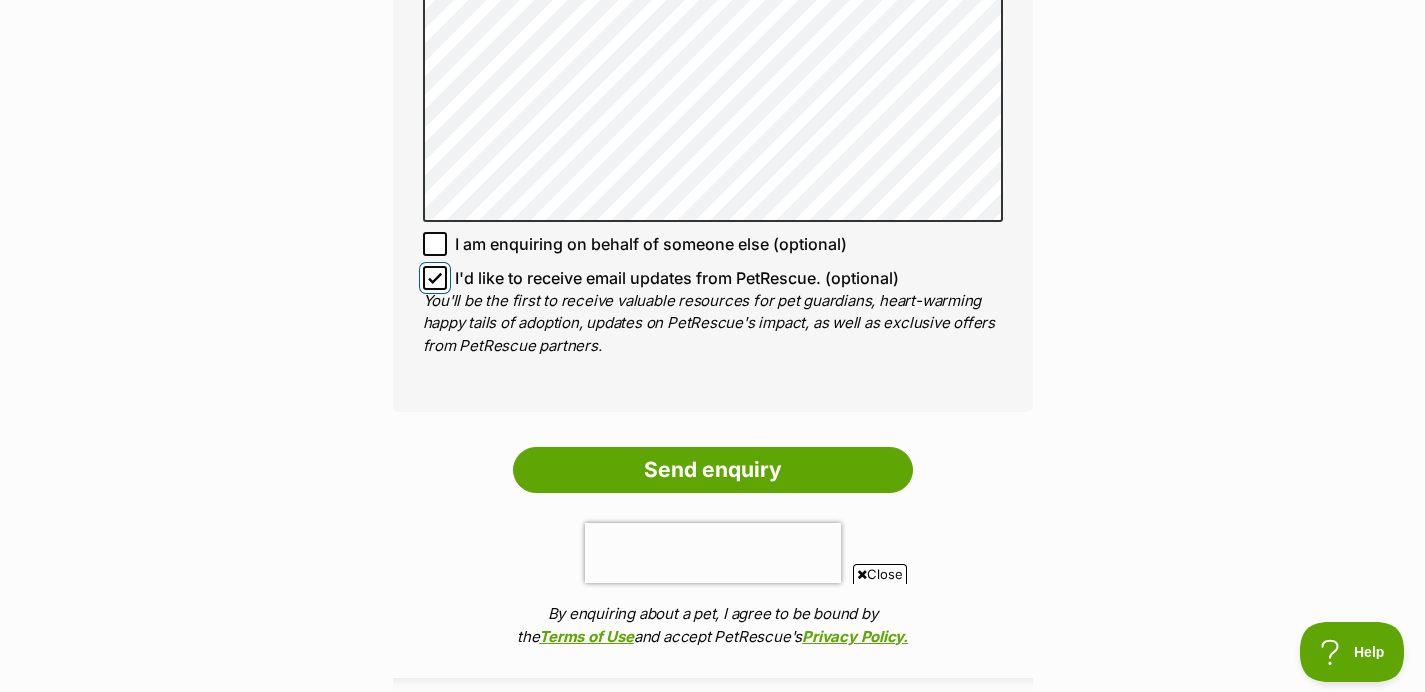click on "I'd like to receive email updates from PetRescue. (optional)" at bounding box center [435, 278] 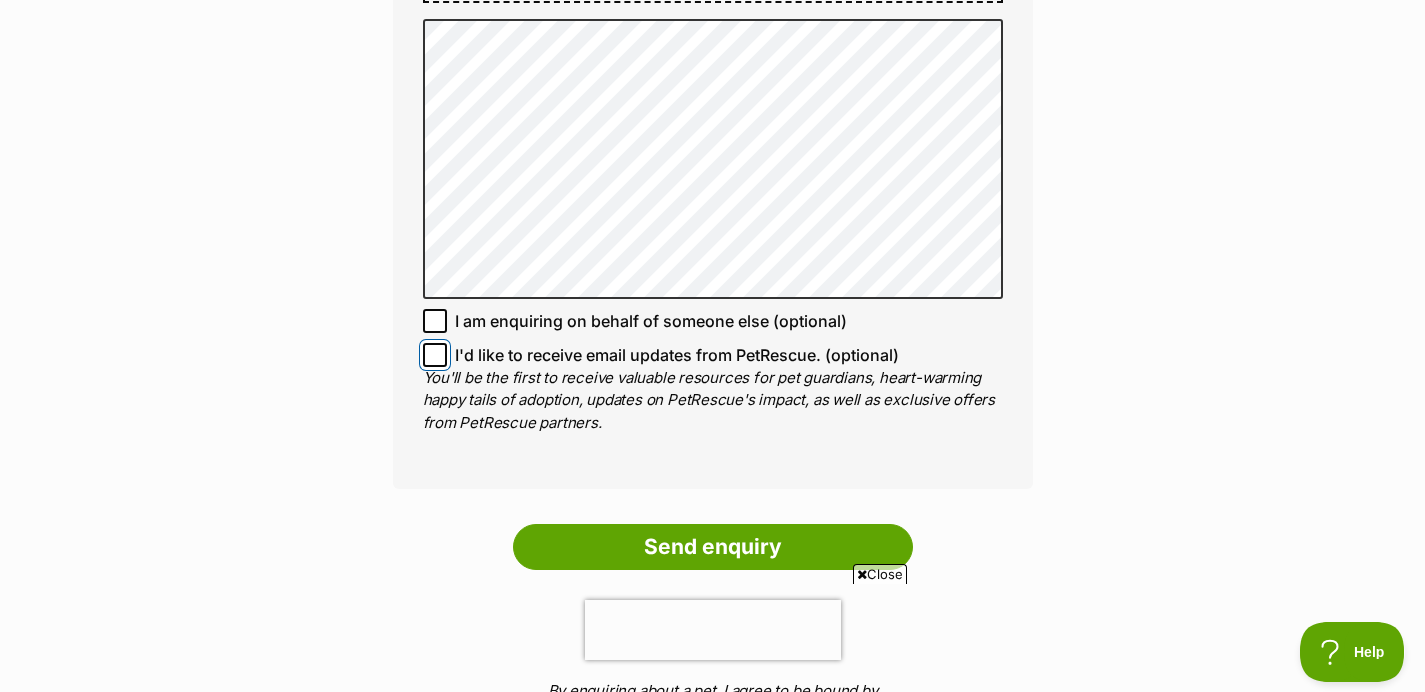 scroll, scrollTop: 1471, scrollLeft: 0, axis: vertical 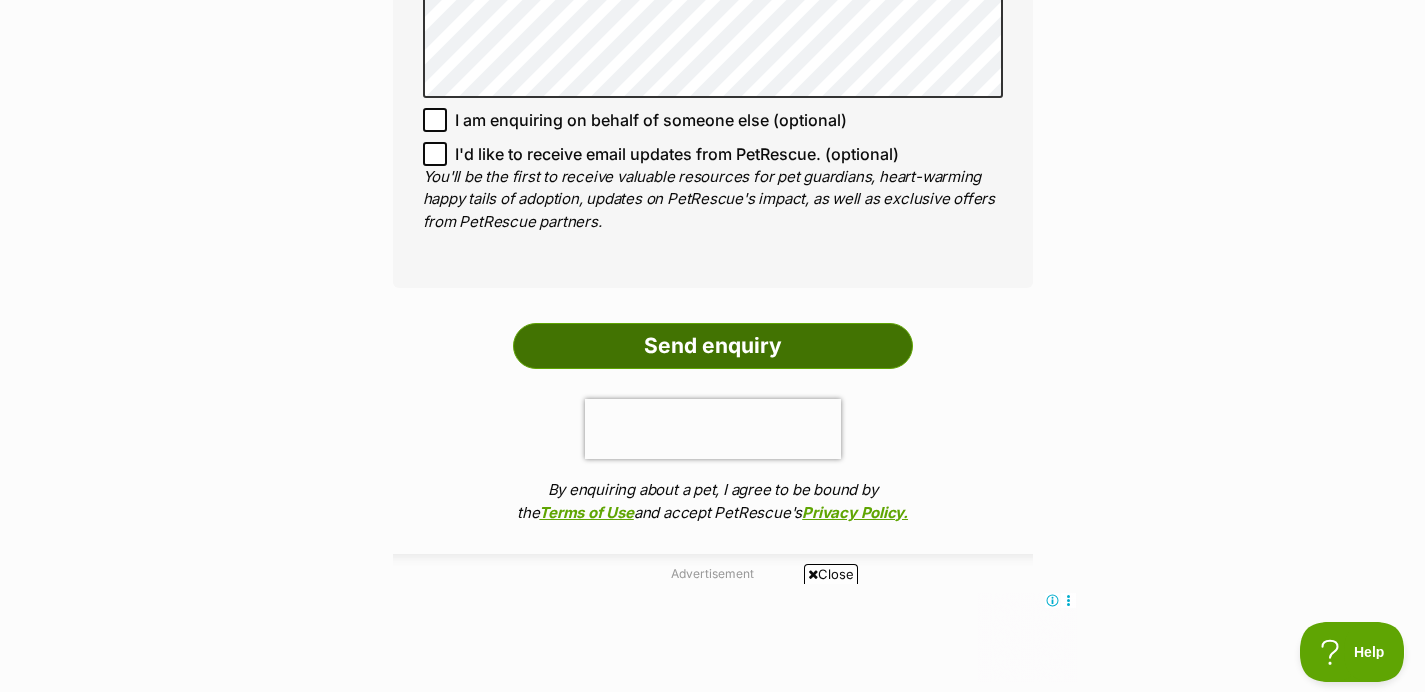 click on "Send enquiry" at bounding box center [713, 346] 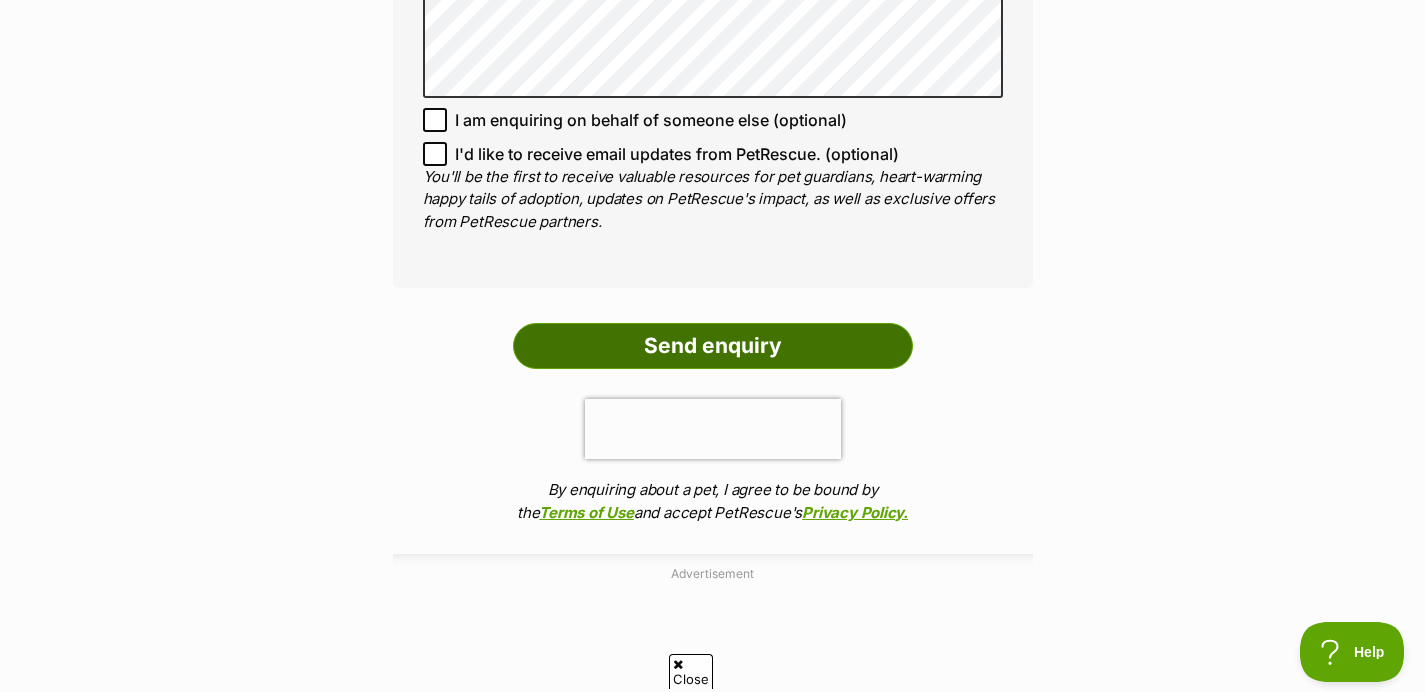 scroll, scrollTop: 0, scrollLeft: 0, axis: both 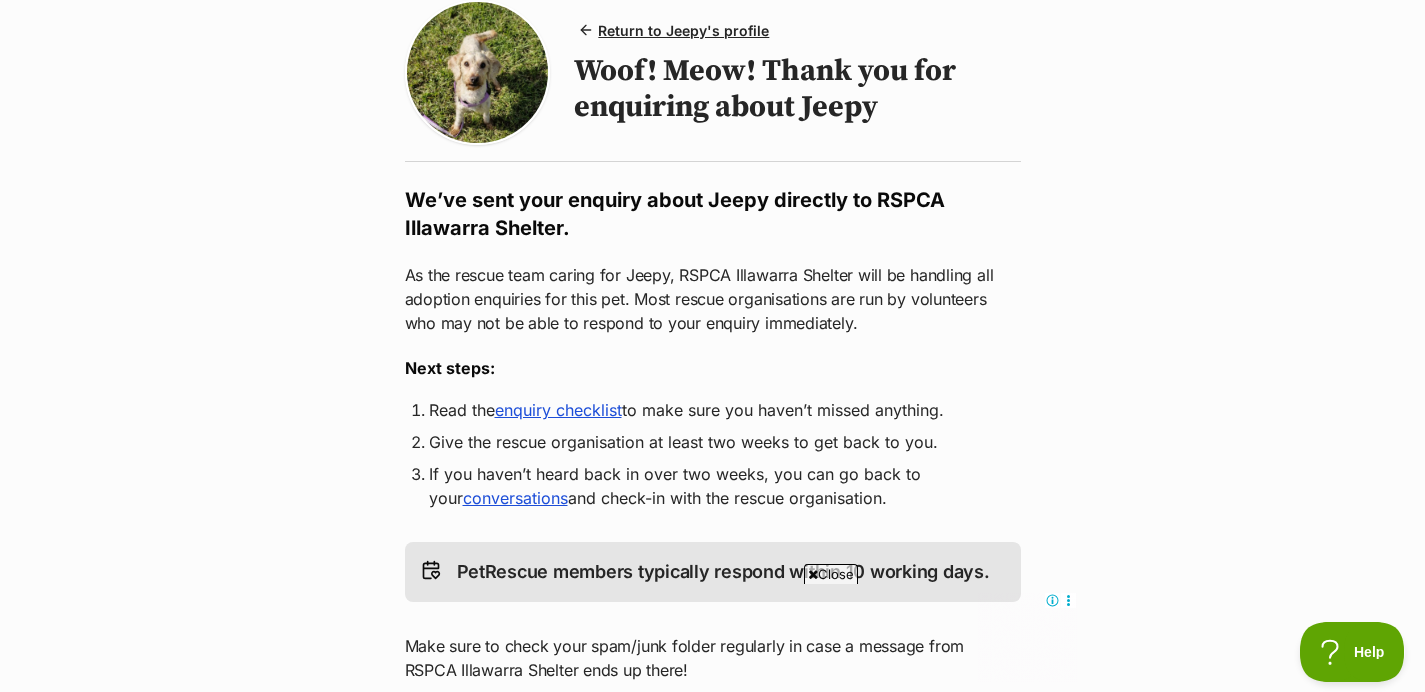click on "enquiry checklist" at bounding box center [558, 410] 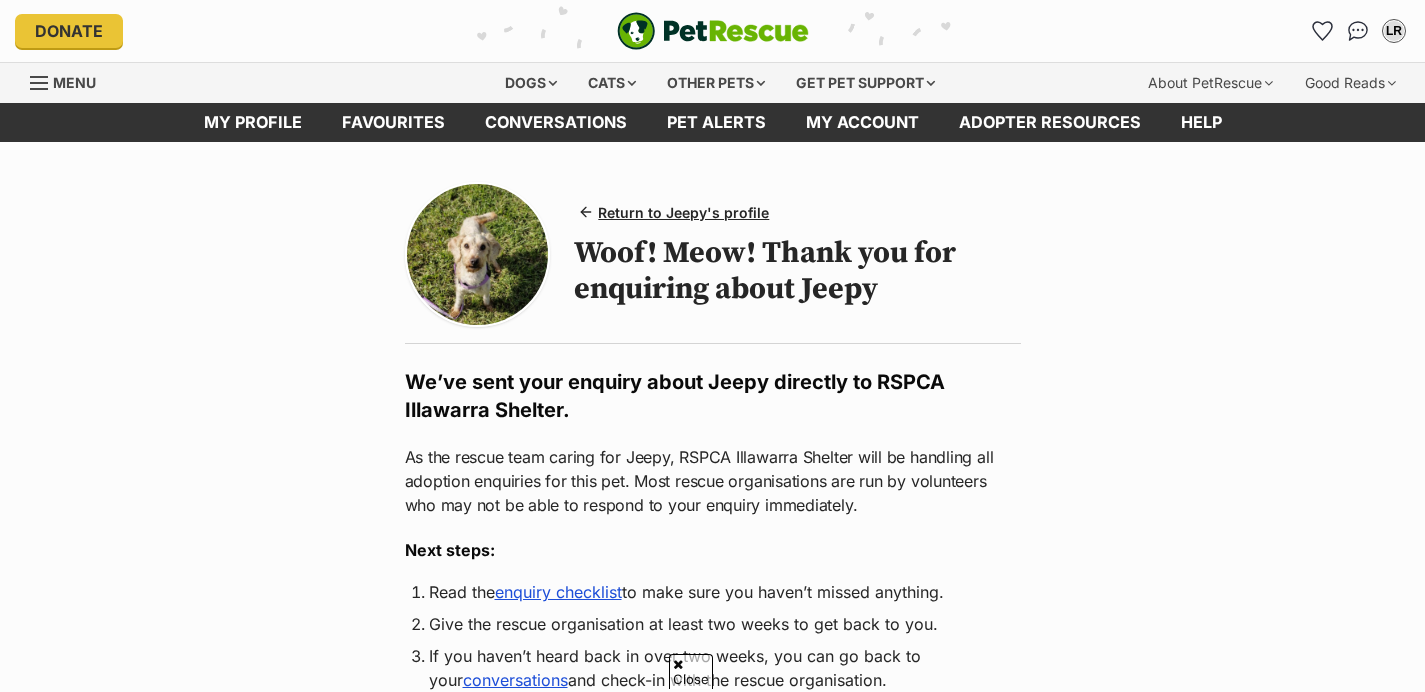 scroll, scrollTop: 299, scrollLeft: 0, axis: vertical 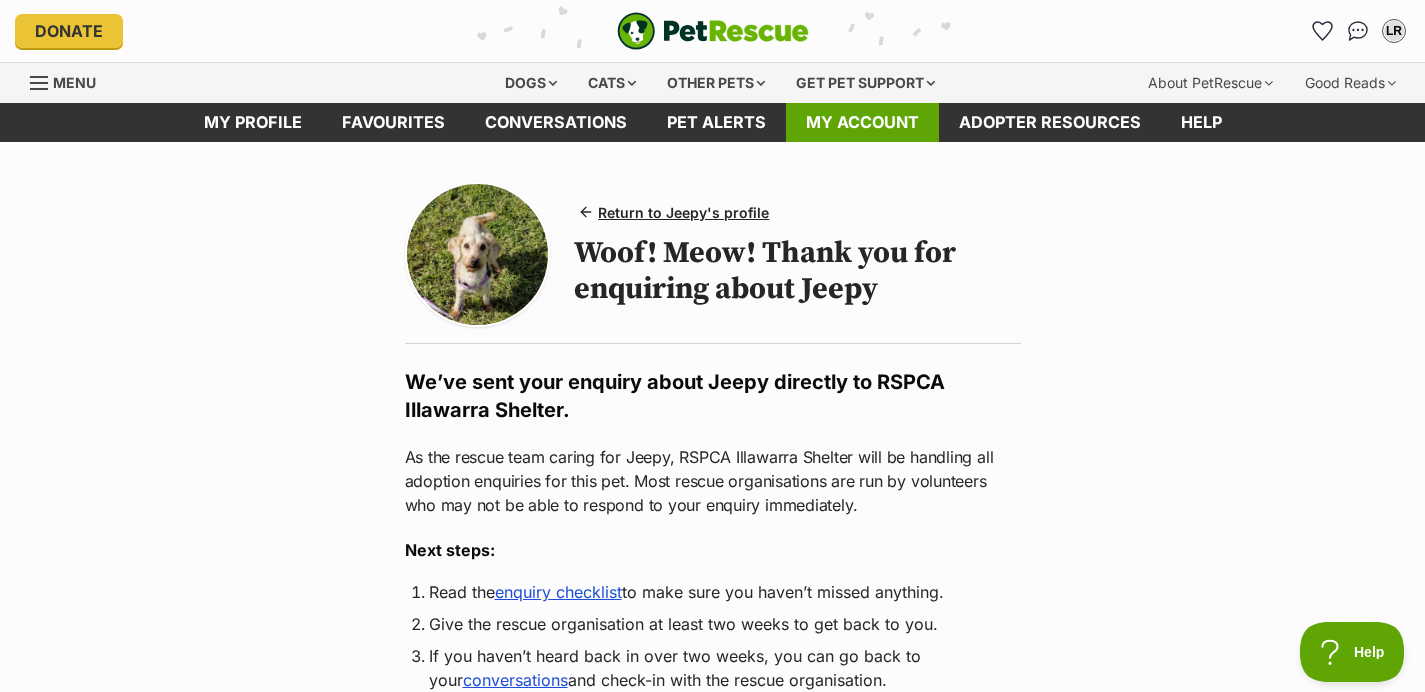 click on "My account" at bounding box center (862, 122) 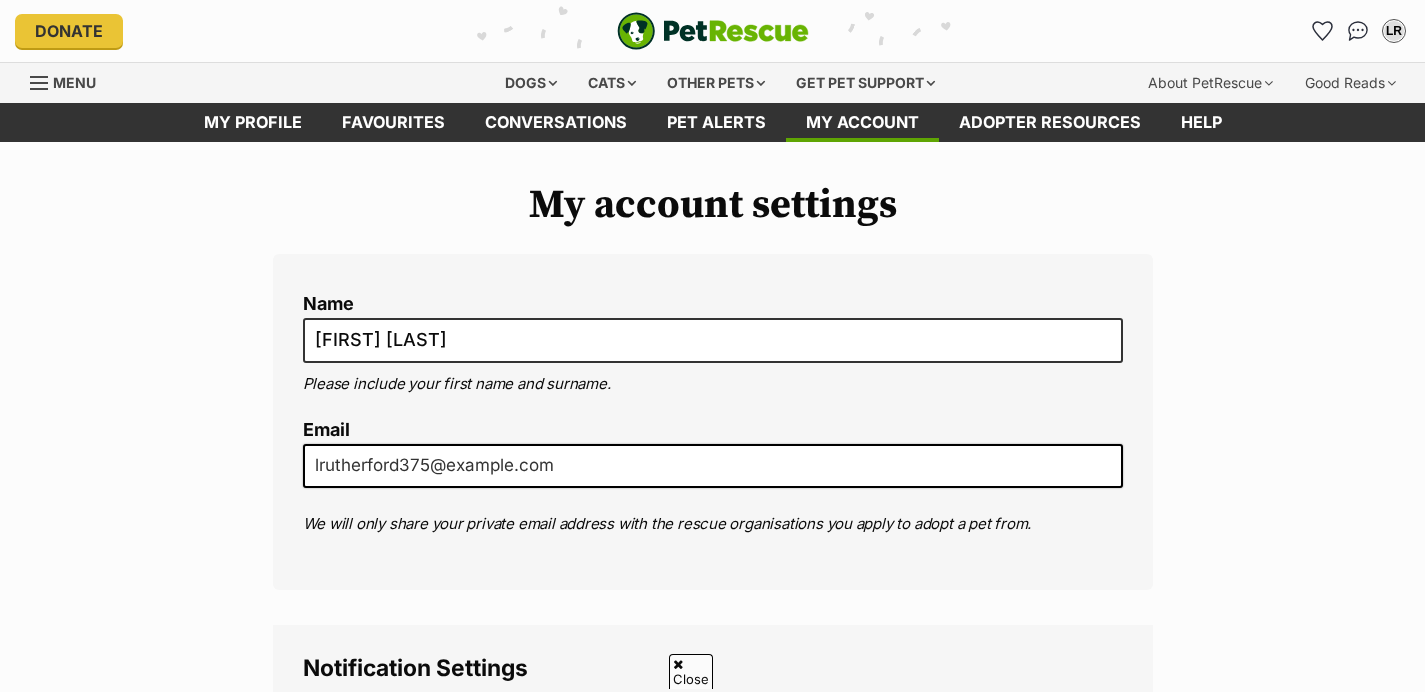 scroll, scrollTop: 223, scrollLeft: 0, axis: vertical 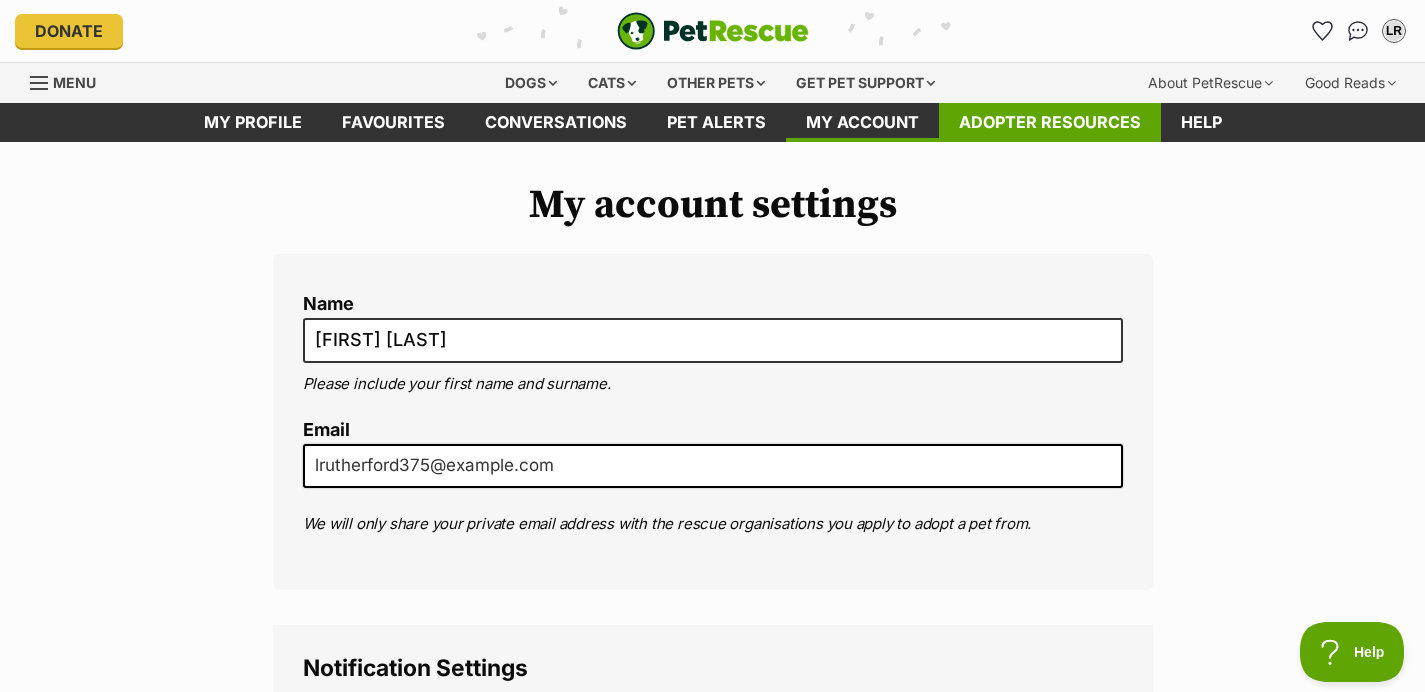 click on "Adopter resources" at bounding box center (1050, 122) 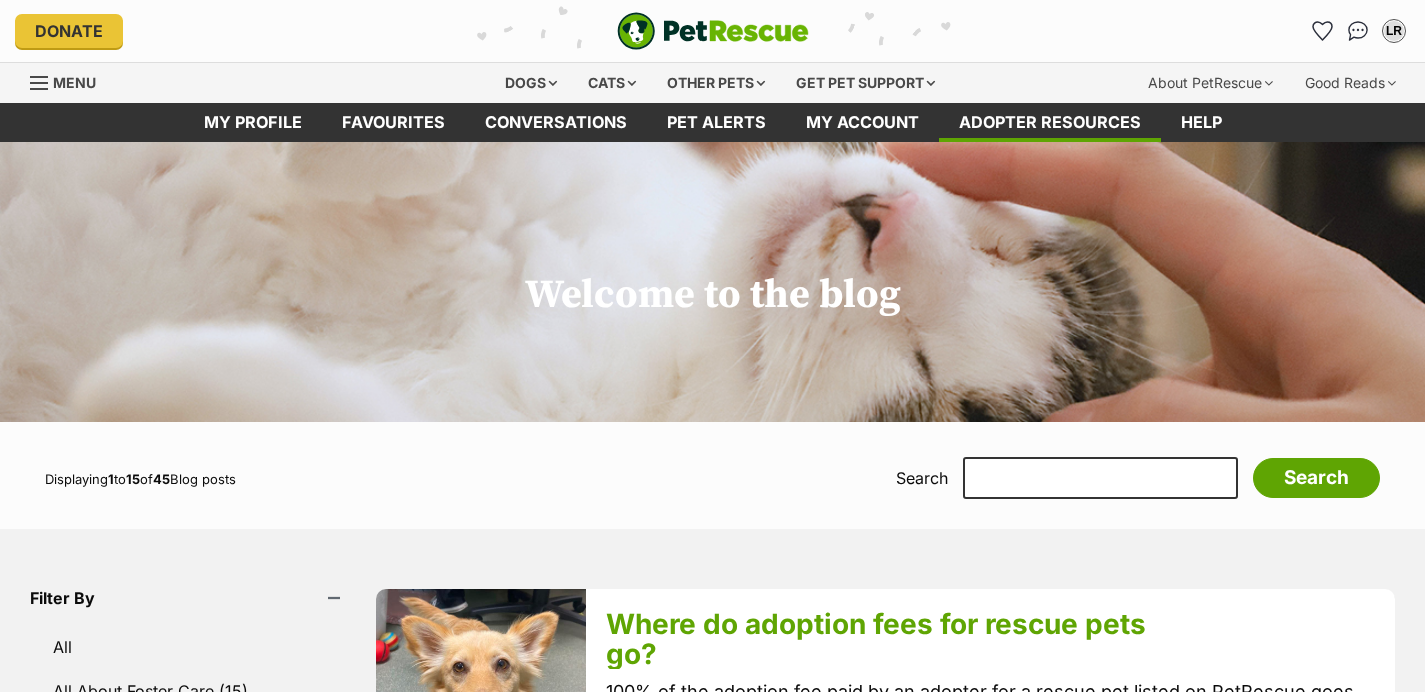 scroll, scrollTop: 0, scrollLeft: 0, axis: both 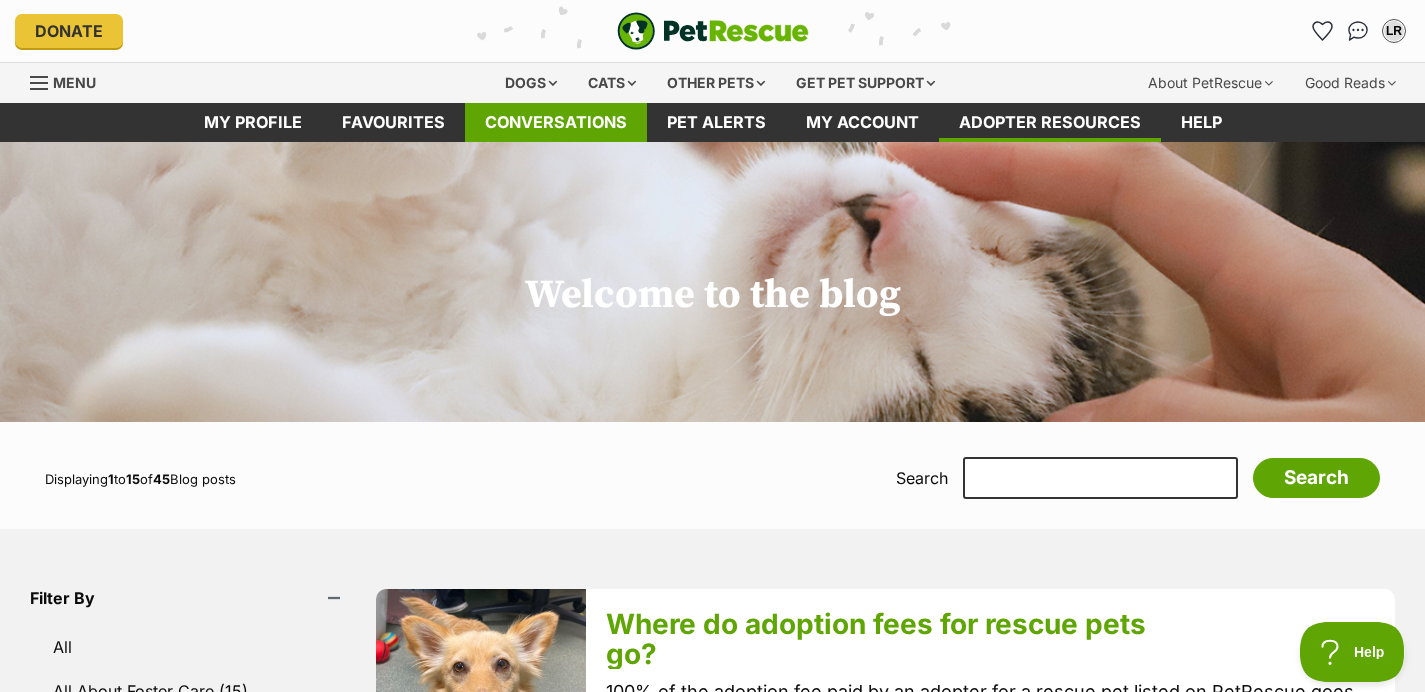 click on "Conversations" at bounding box center (556, 122) 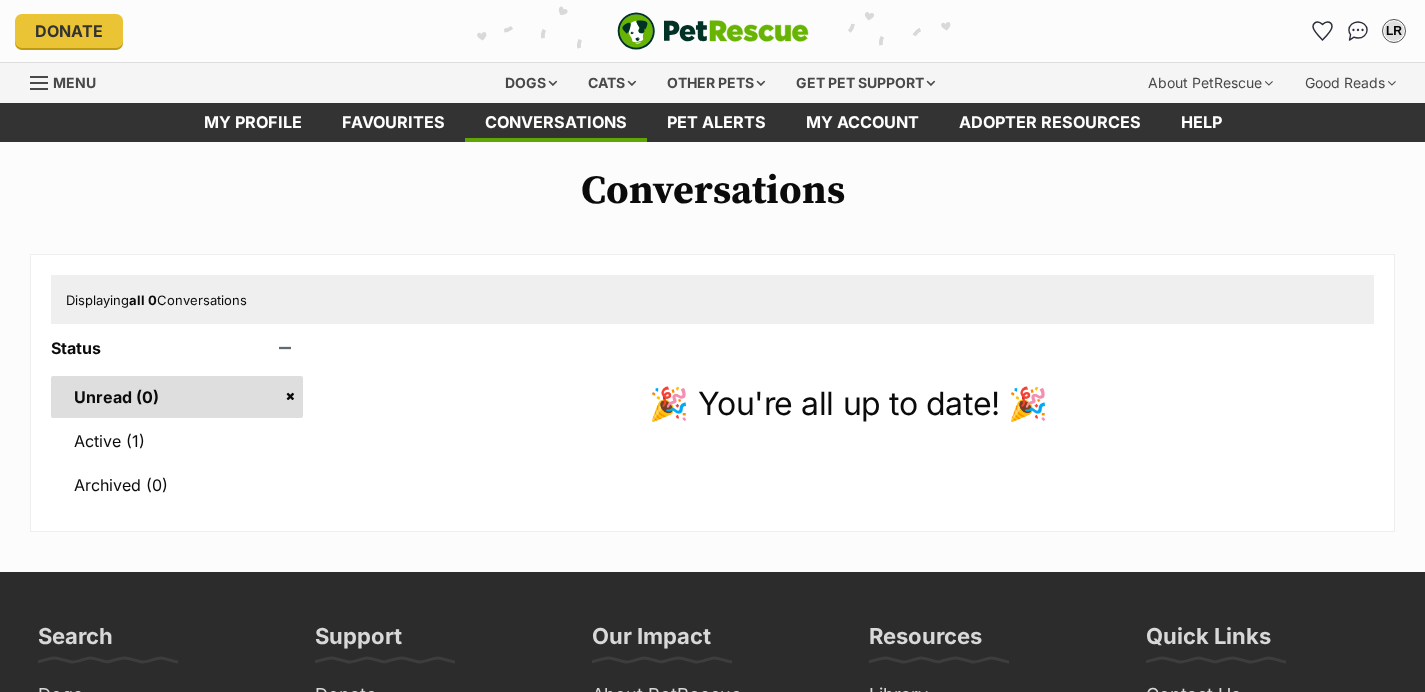 scroll, scrollTop: 0, scrollLeft: 0, axis: both 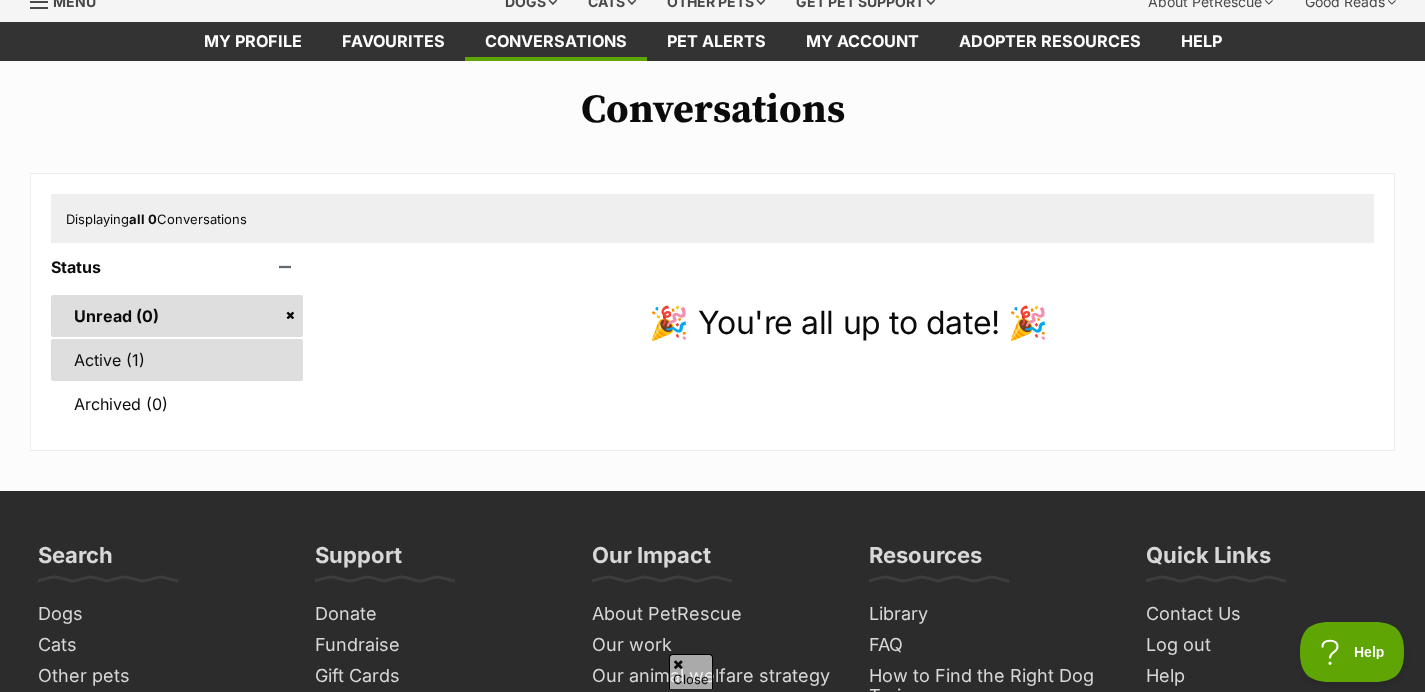 click on "Active (1)" at bounding box center (177, 360) 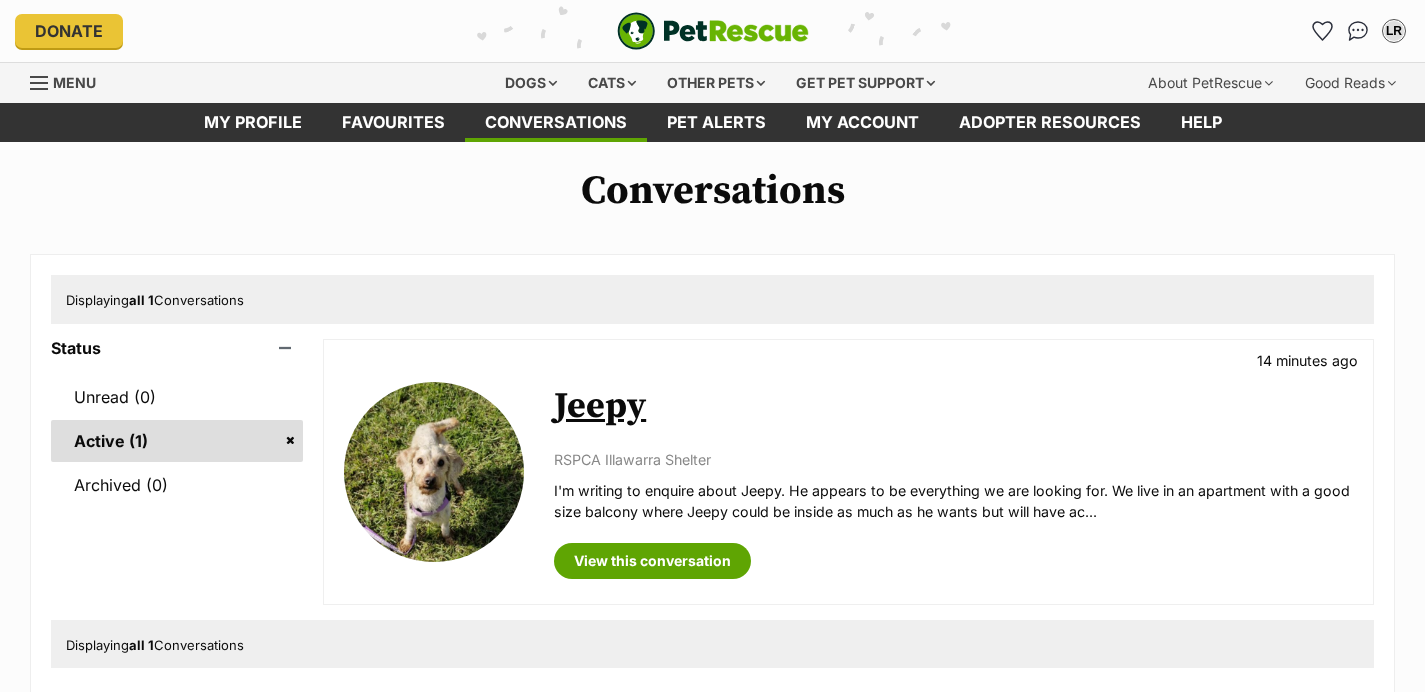 scroll, scrollTop: 0, scrollLeft: 0, axis: both 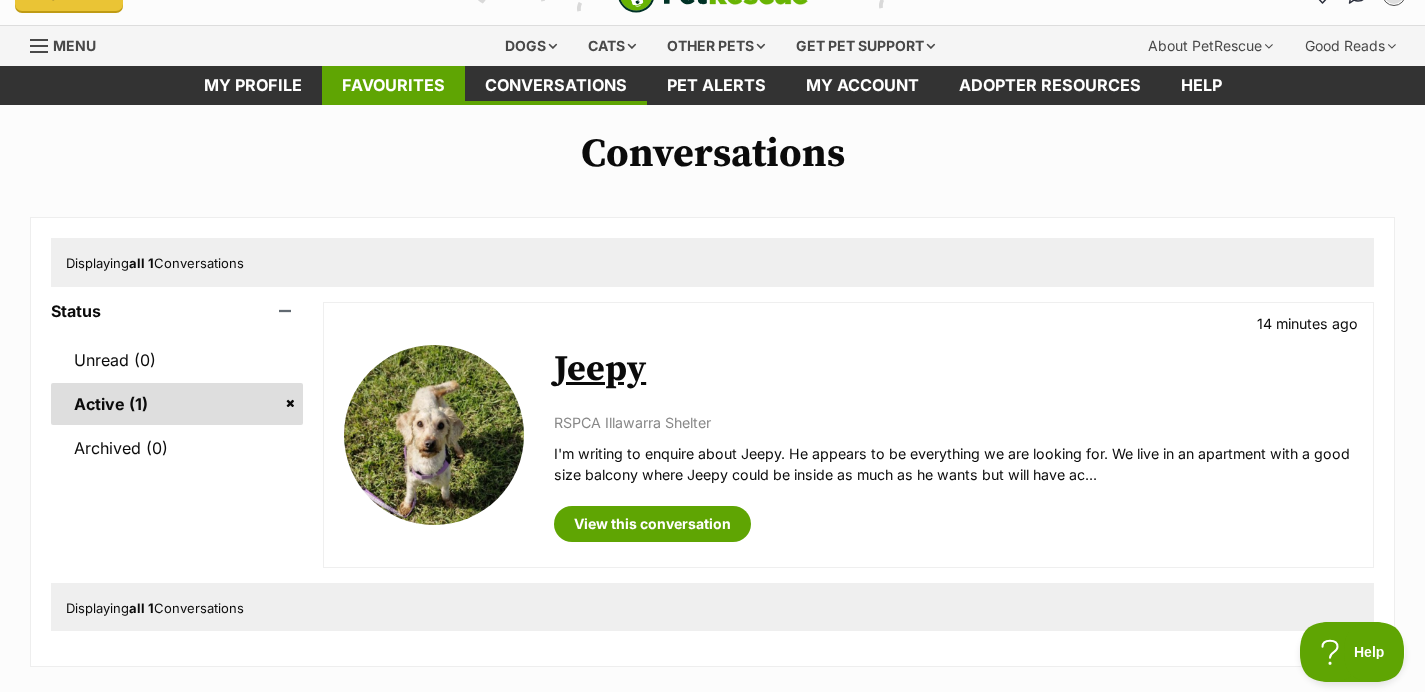 click on "Favourites" at bounding box center (393, 85) 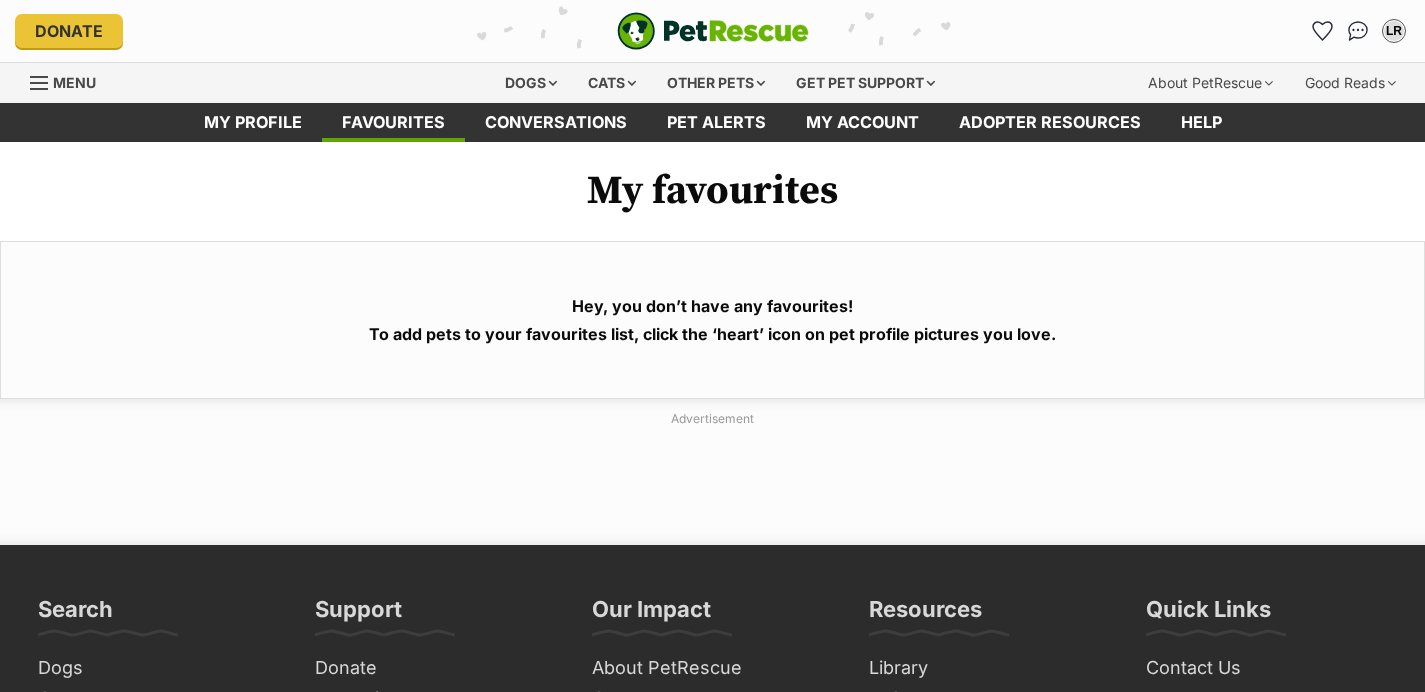 scroll, scrollTop: 0, scrollLeft: 0, axis: both 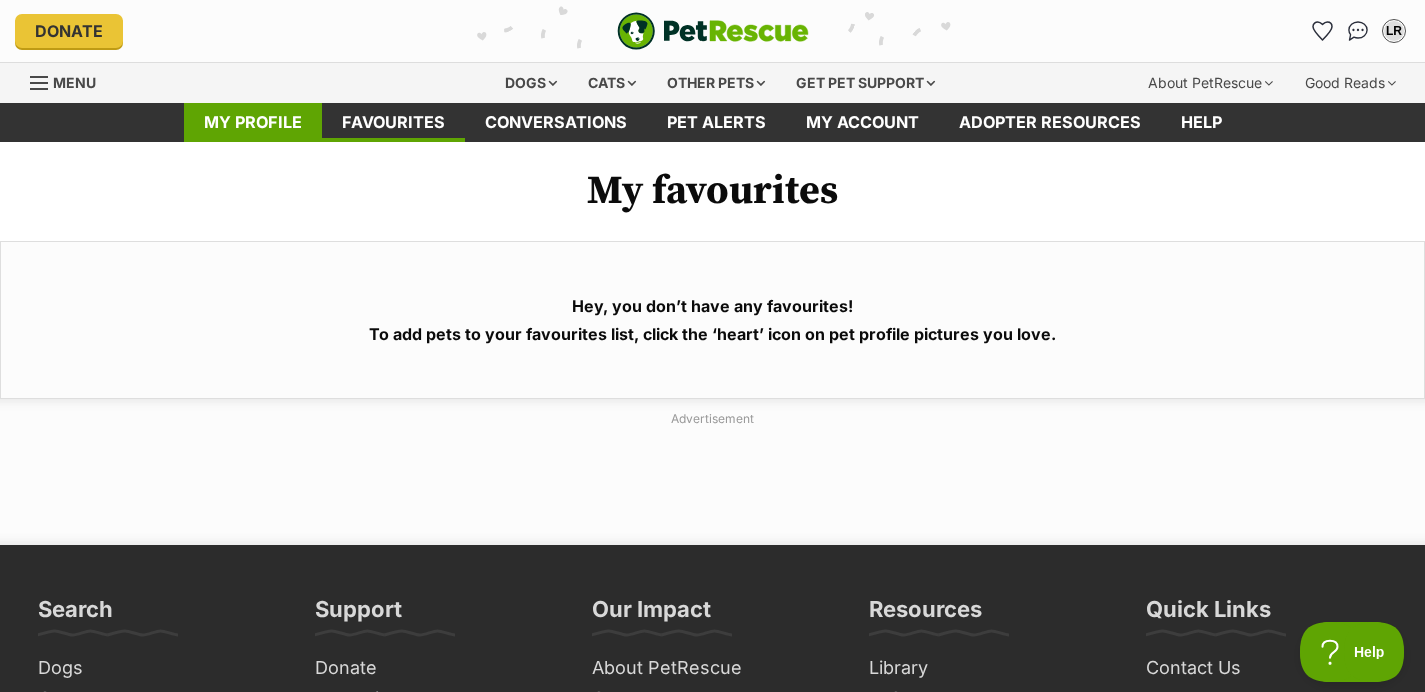 click on "My profile" at bounding box center (253, 122) 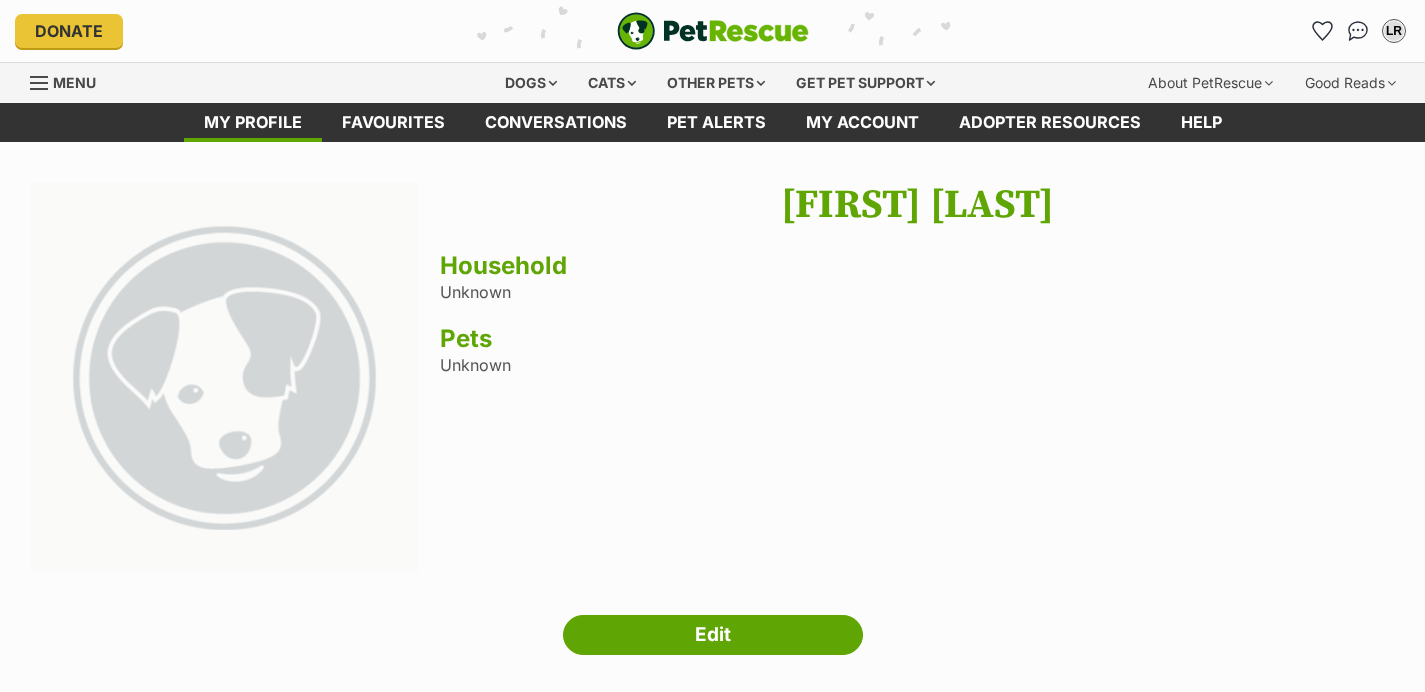 scroll, scrollTop: 0, scrollLeft: 0, axis: both 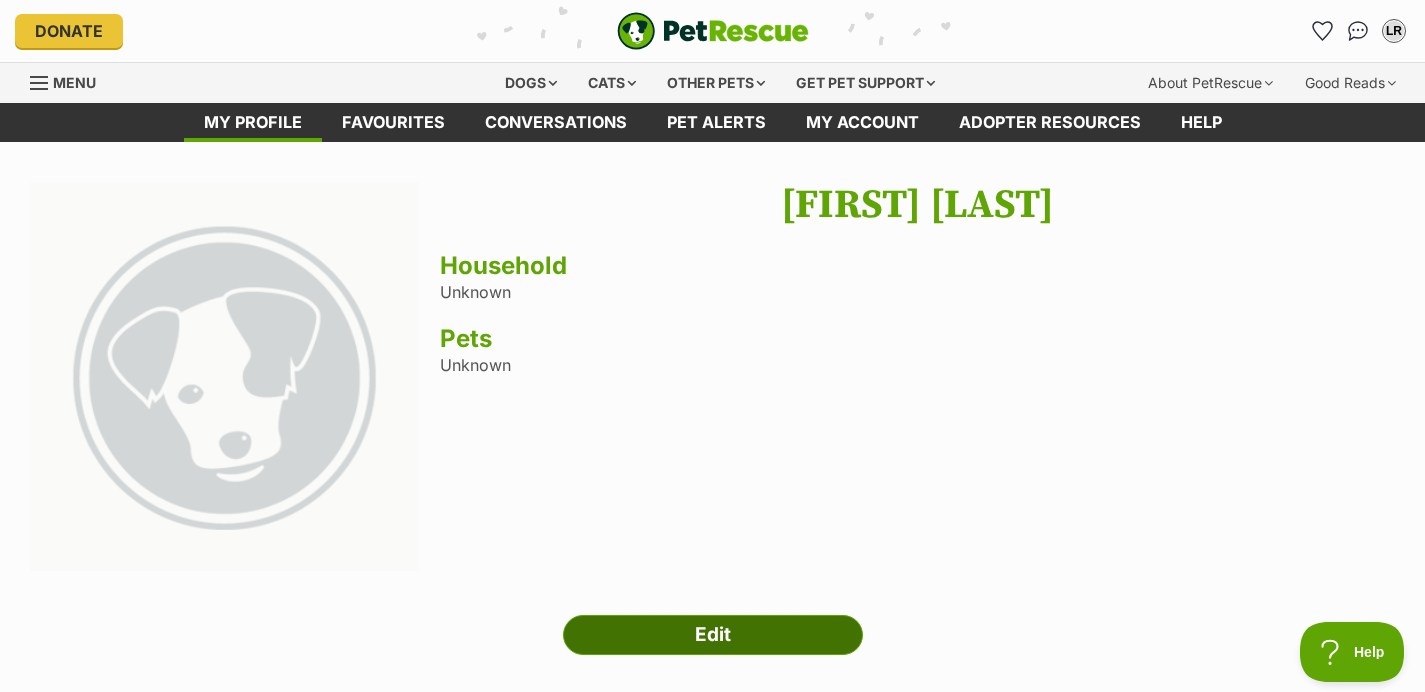 click on "Edit" at bounding box center [713, 635] 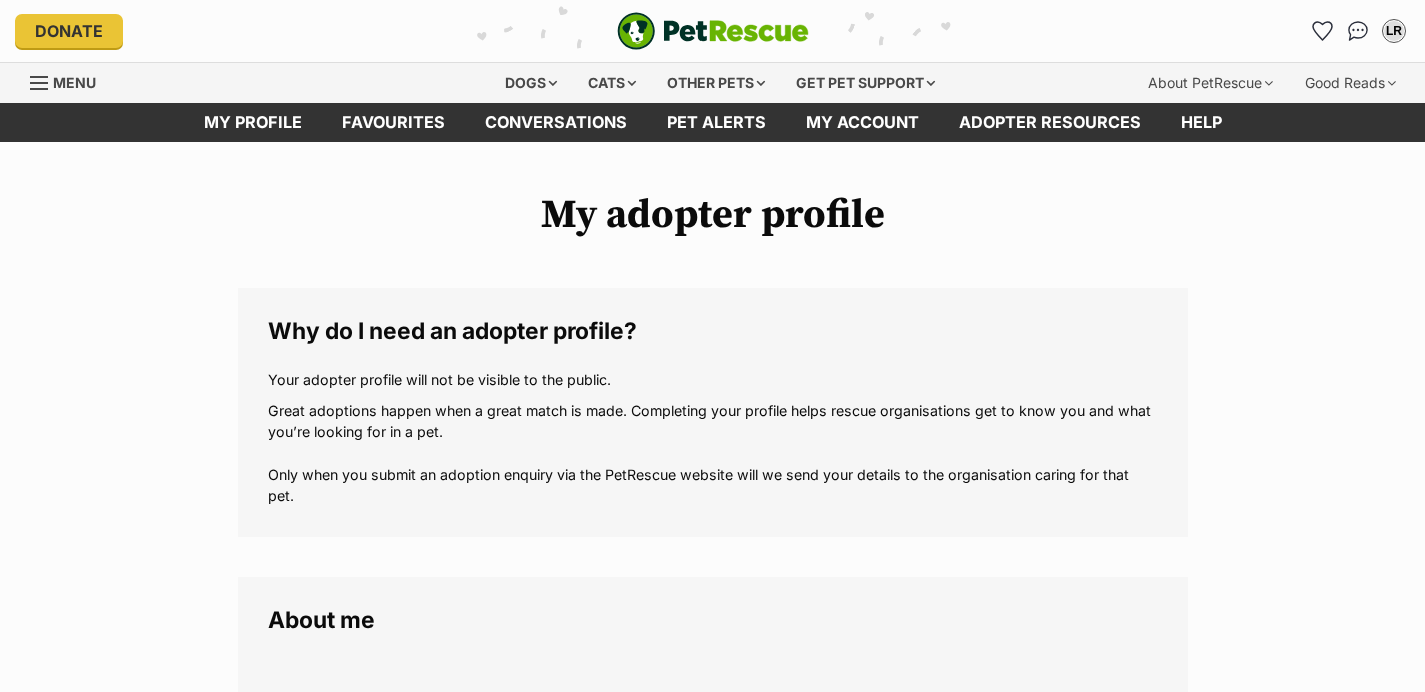 scroll, scrollTop: 0, scrollLeft: 0, axis: both 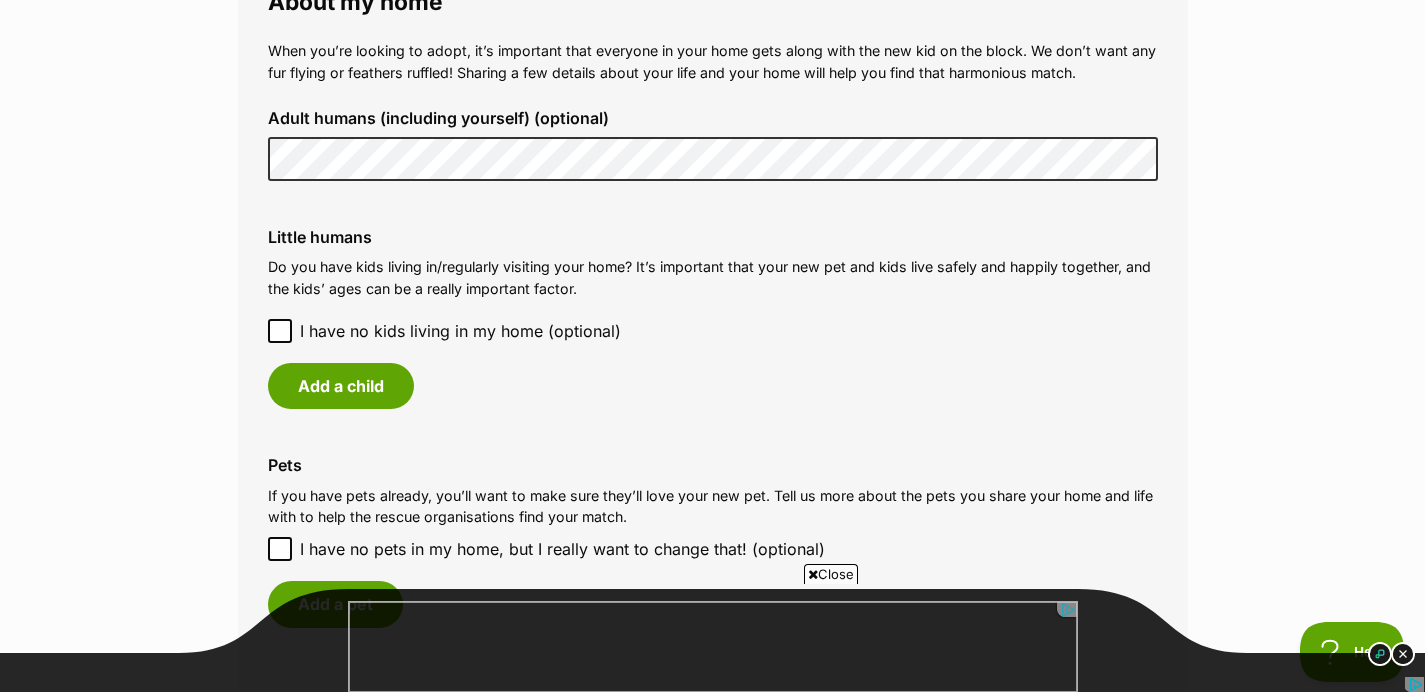 click 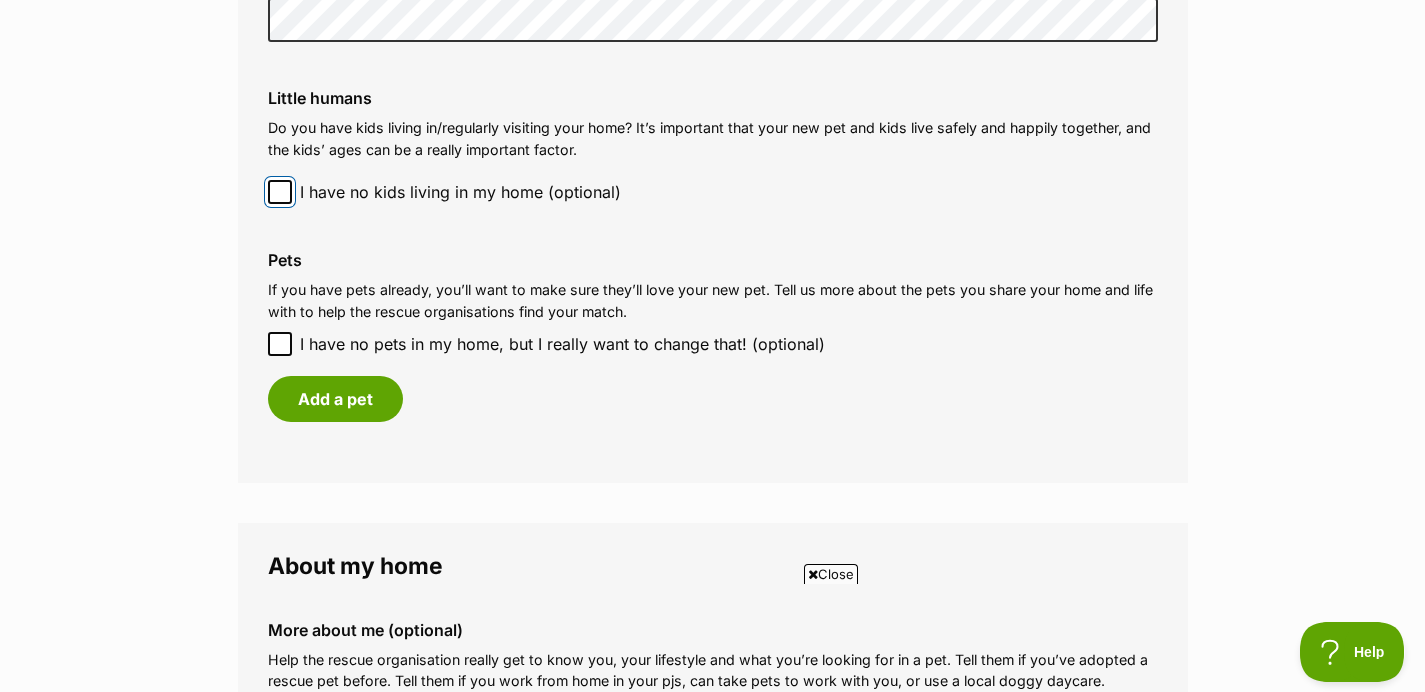 scroll, scrollTop: 0, scrollLeft: 0, axis: both 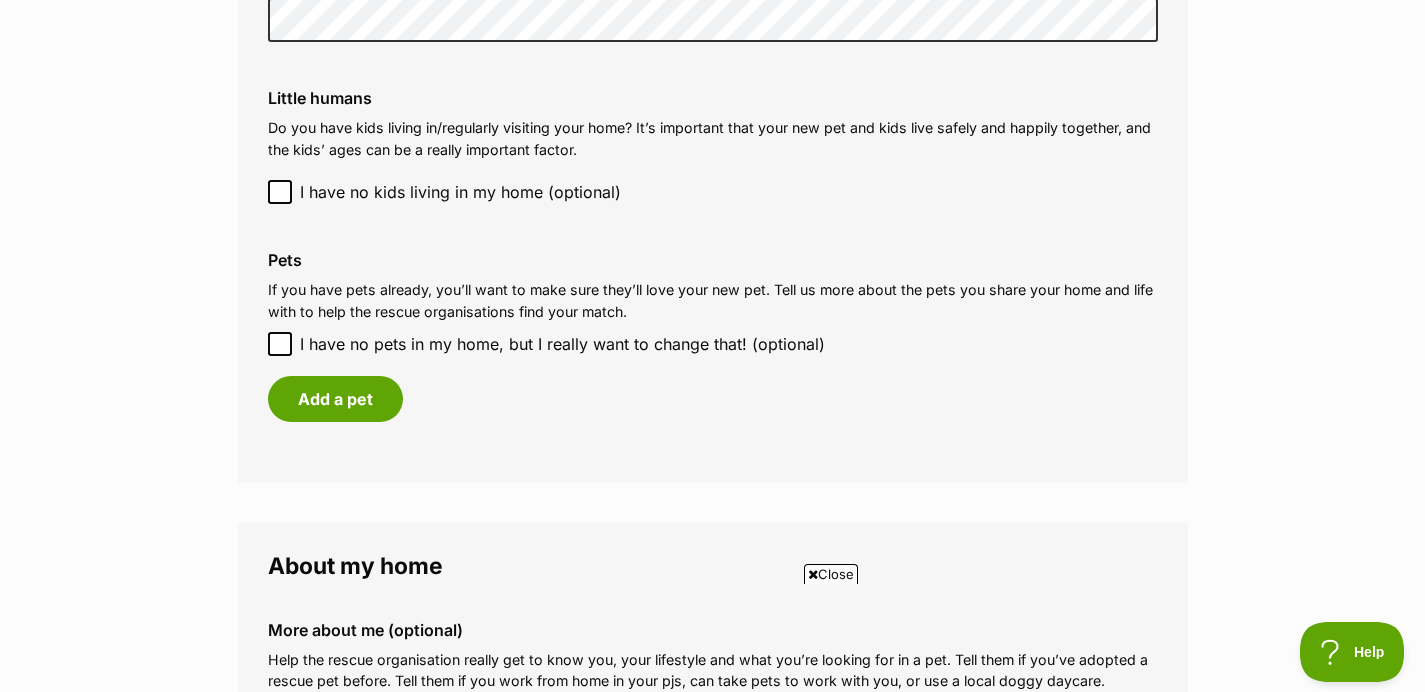 click 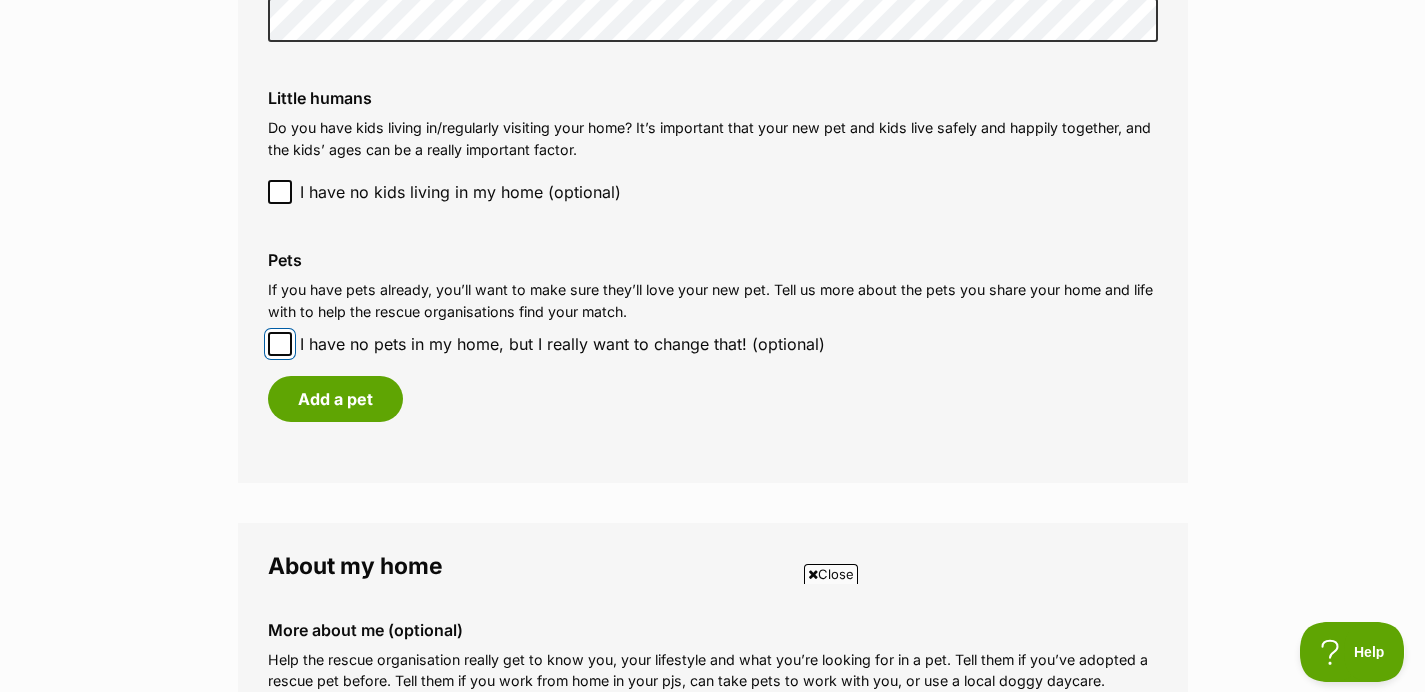 click on "I have no pets in my home, but I really want to change that! (optional)" at bounding box center (280, 344) 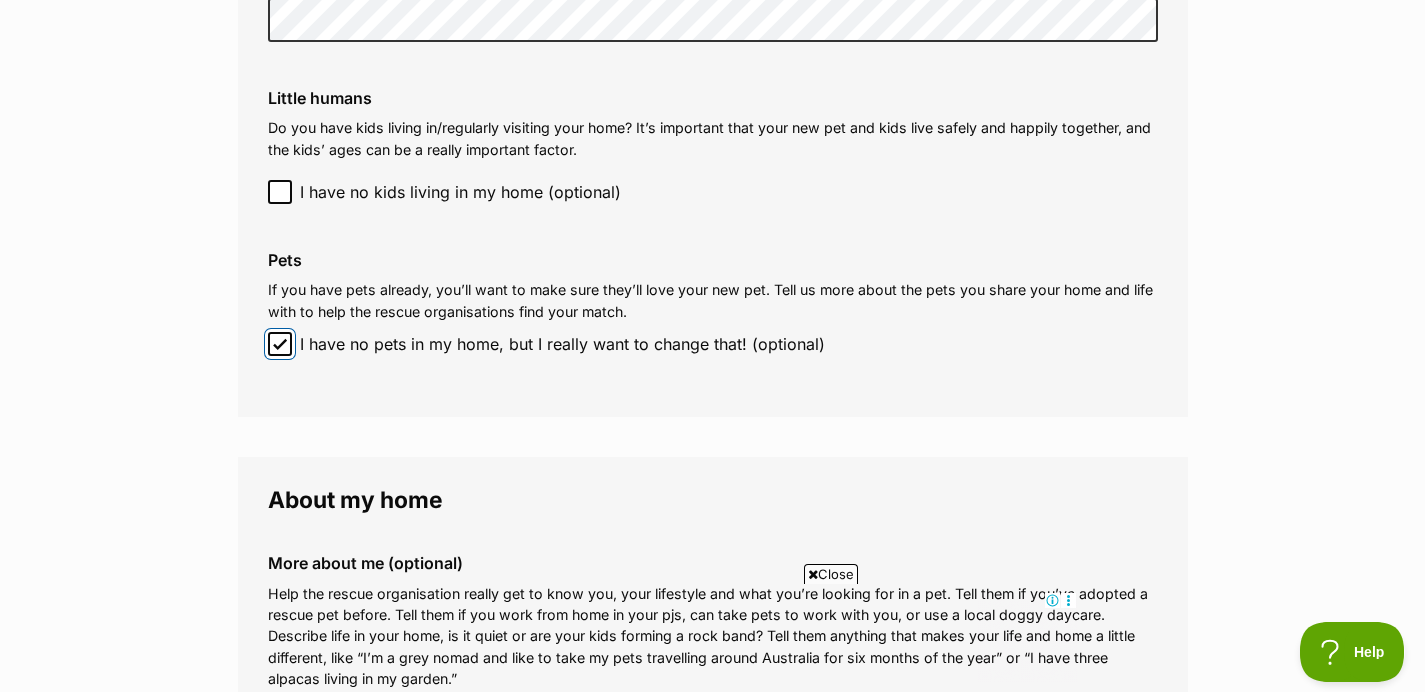 scroll, scrollTop: 0, scrollLeft: 0, axis: both 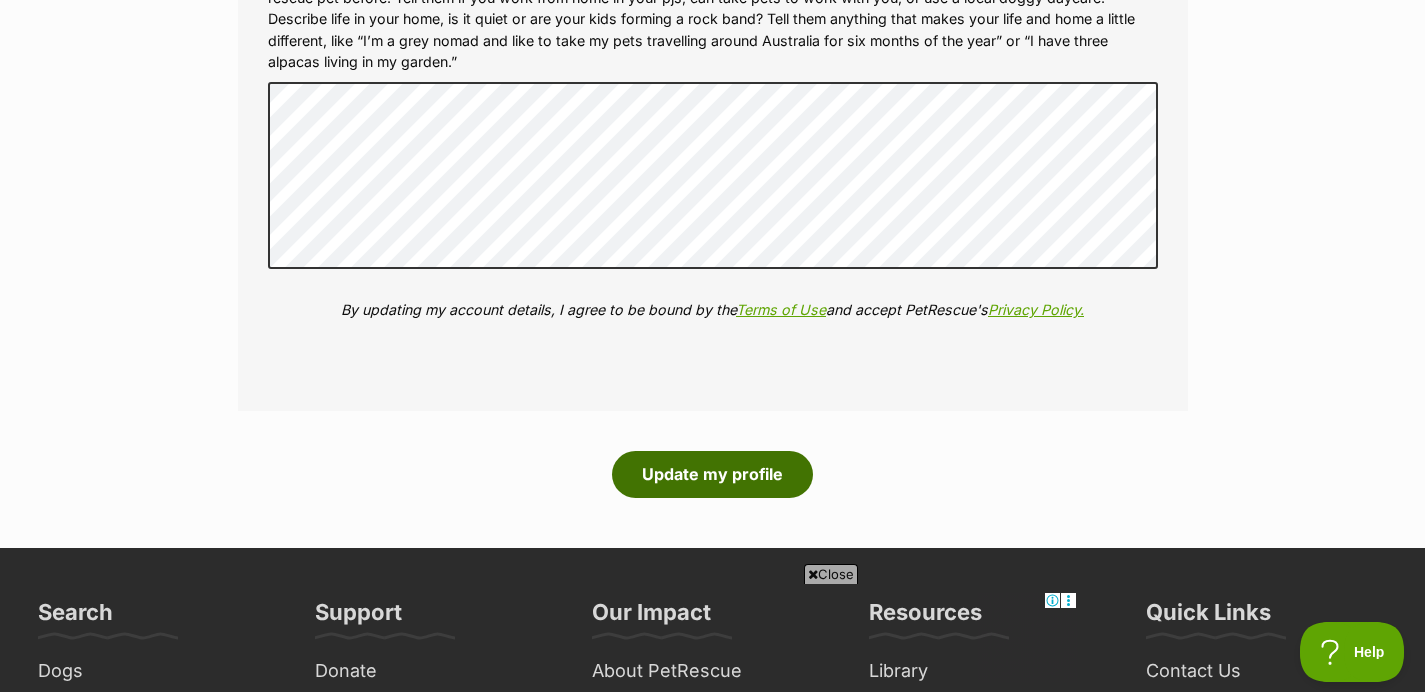 click on "Update my profile" at bounding box center (712, 474) 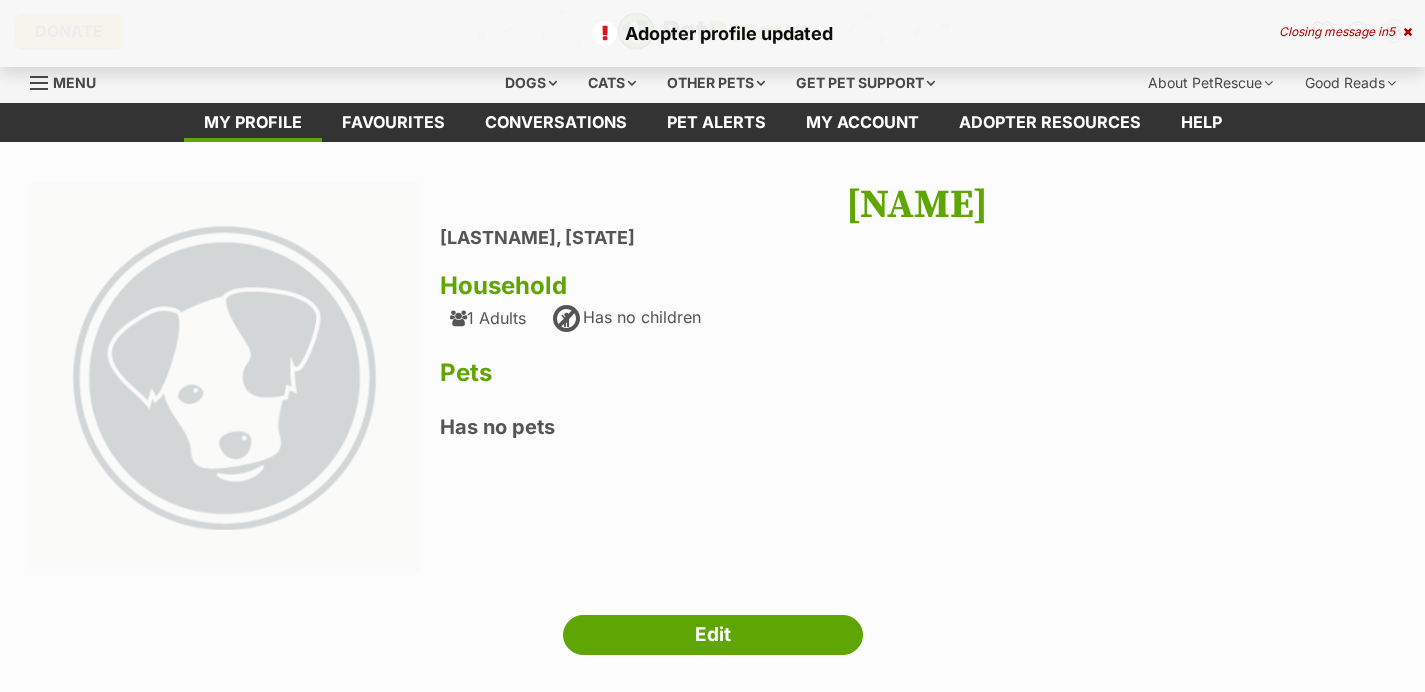 scroll, scrollTop: 0, scrollLeft: 0, axis: both 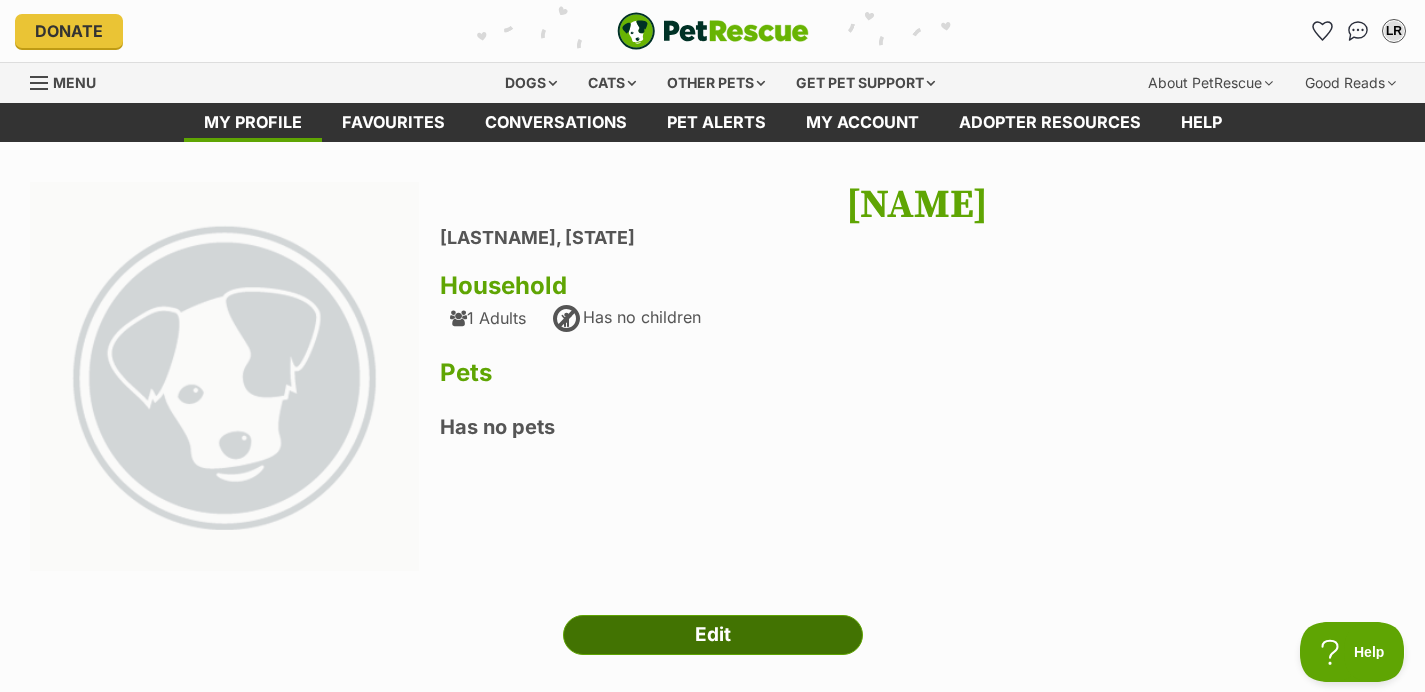 click on "Edit" at bounding box center [713, 635] 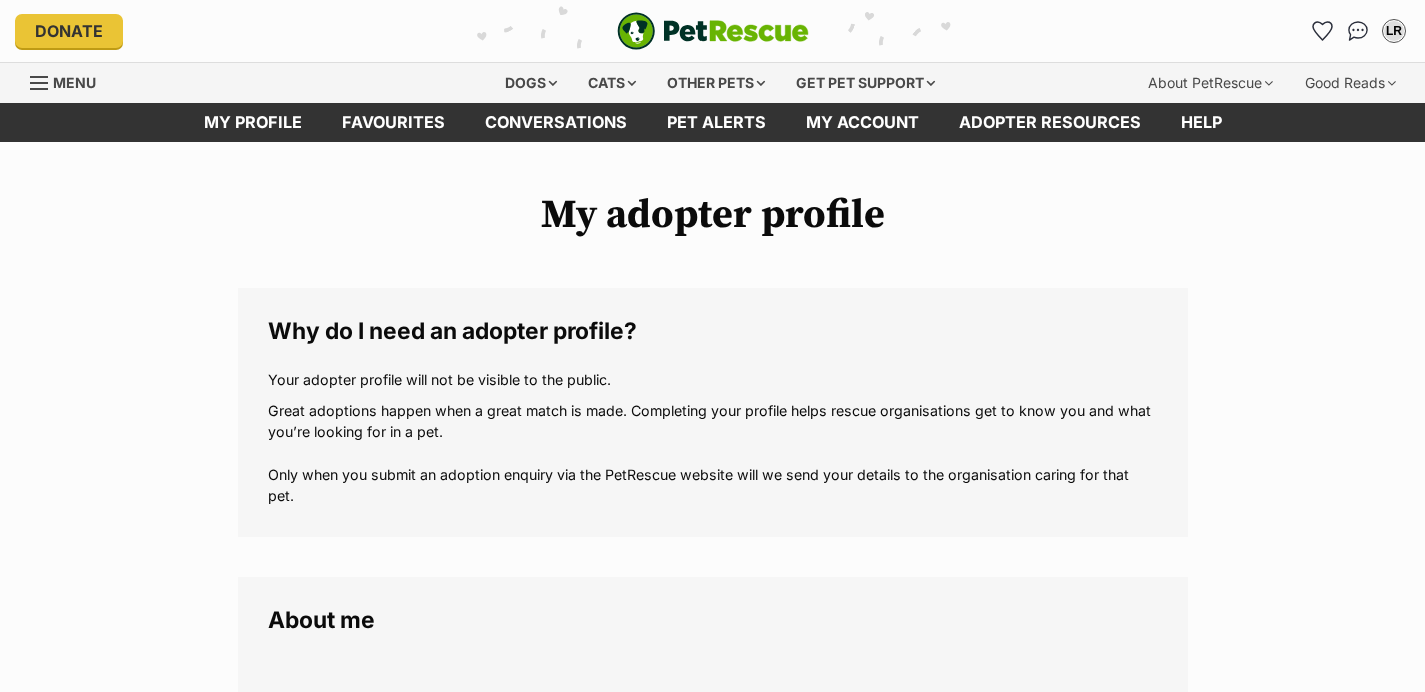 scroll, scrollTop: 0, scrollLeft: 0, axis: both 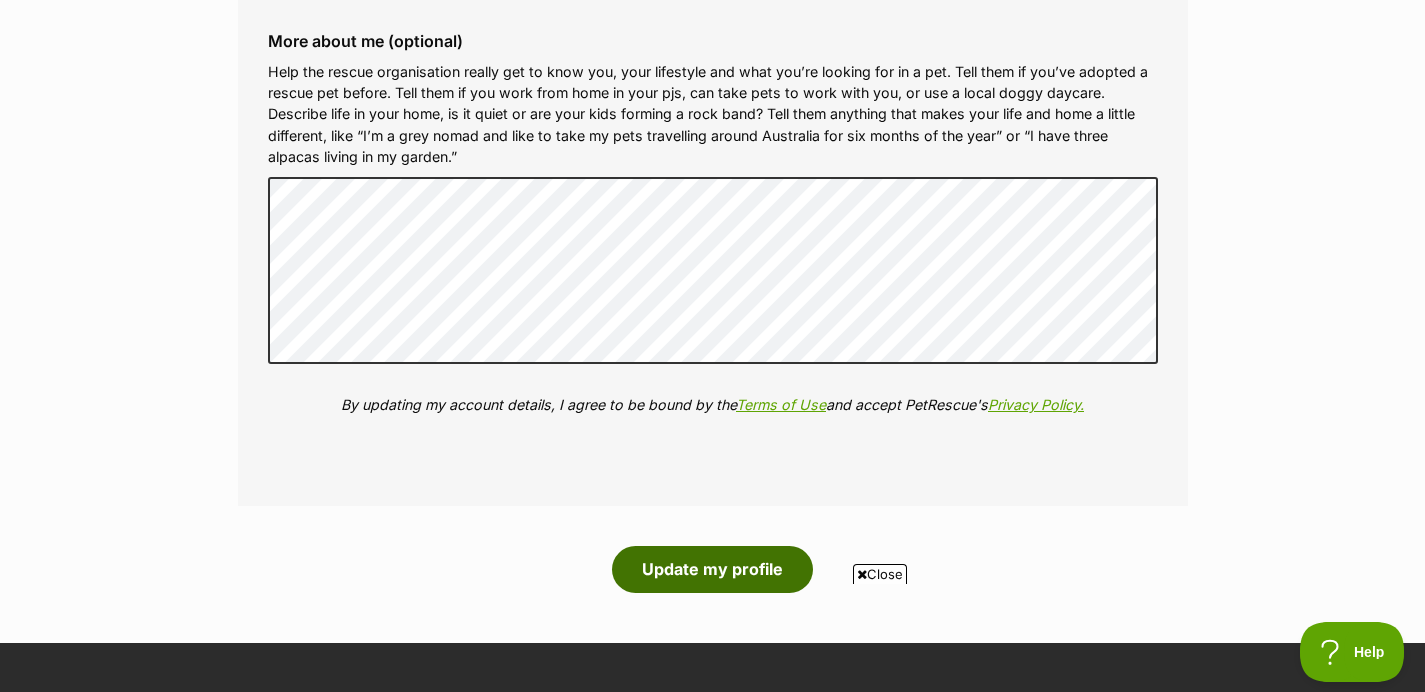 click on "Update my profile" at bounding box center [712, 569] 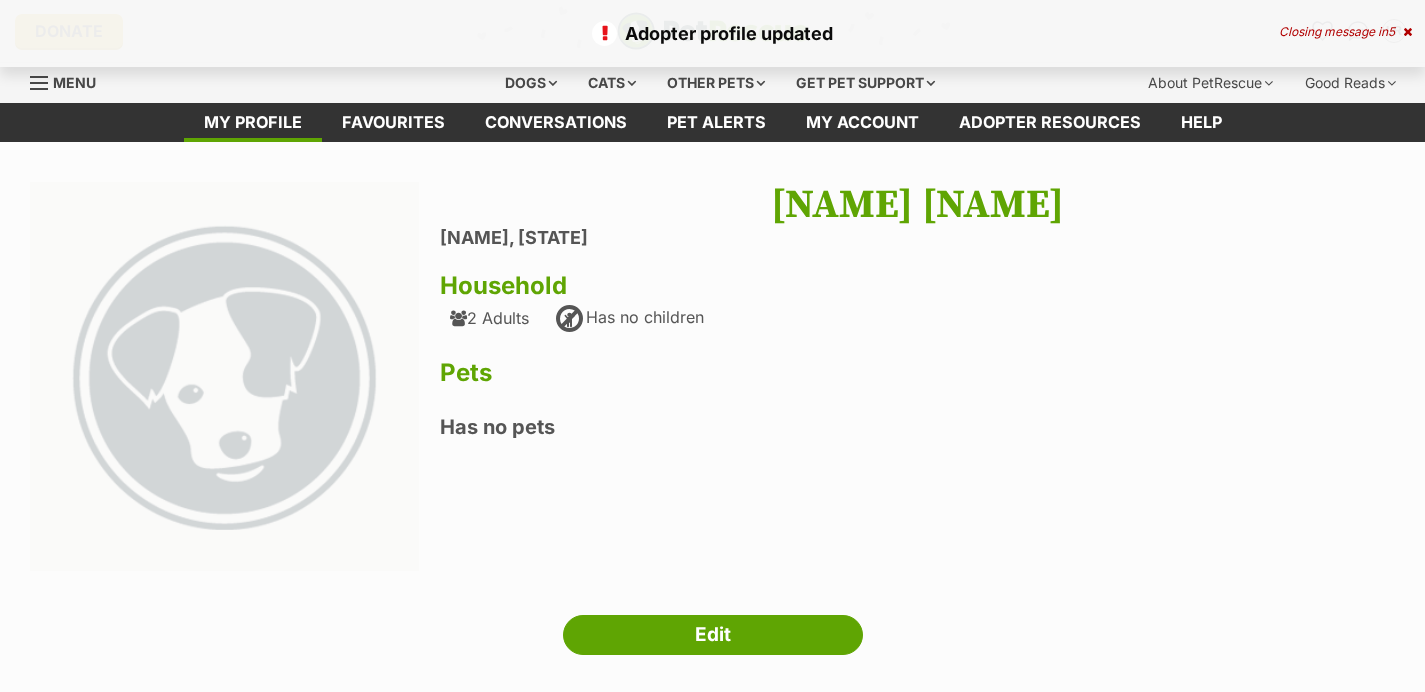 scroll, scrollTop: 0, scrollLeft: 0, axis: both 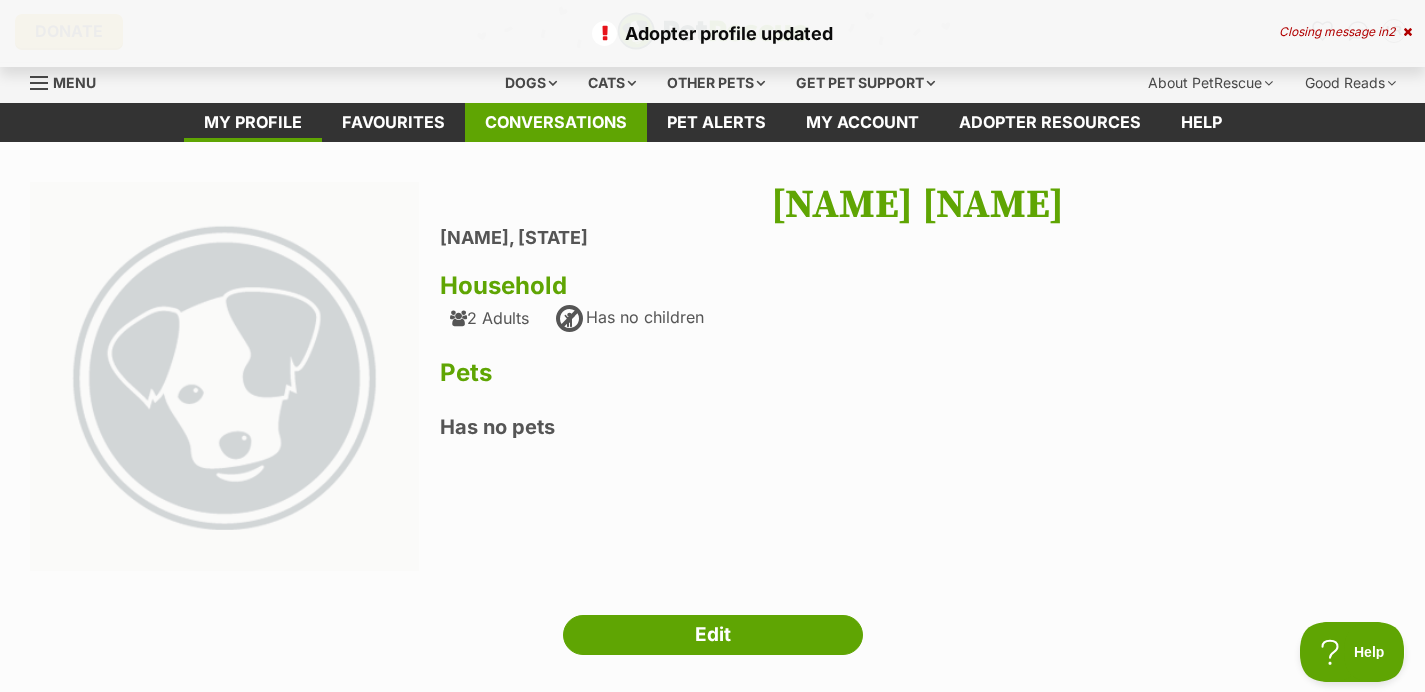 click on "Conversations" at bounding box center (556, 122) 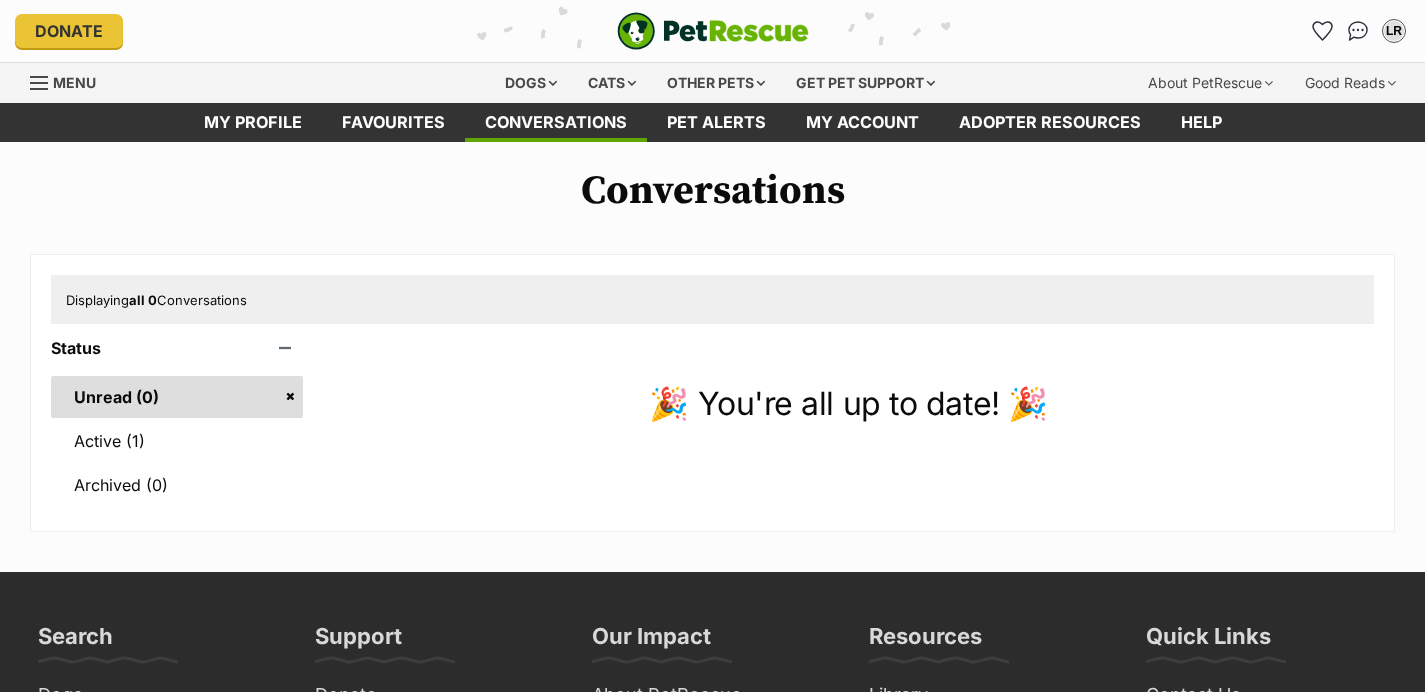 scroll, scrollTop: 0, scrollLeft: 0, axis: both 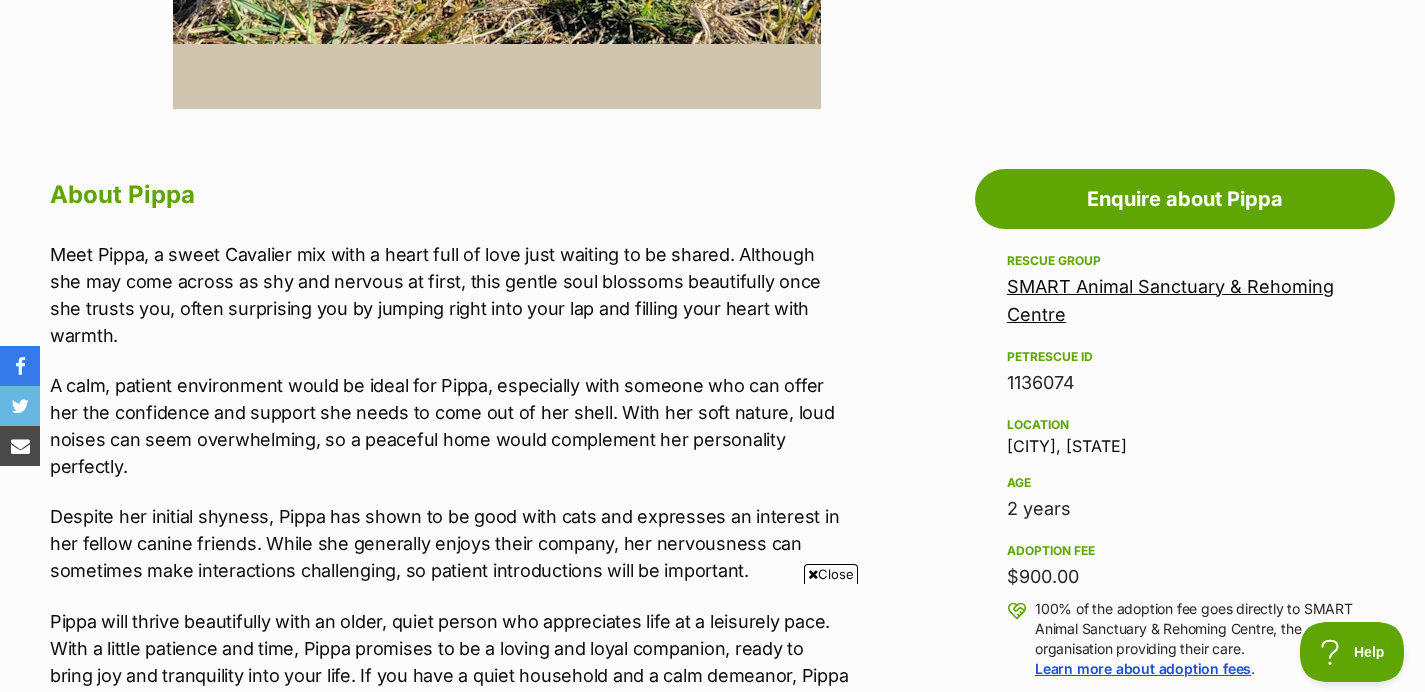 drag, startPoint x: 892, startPoint y: 447, endPoint x: 917, endPoint y: 449, distance: 25.079872 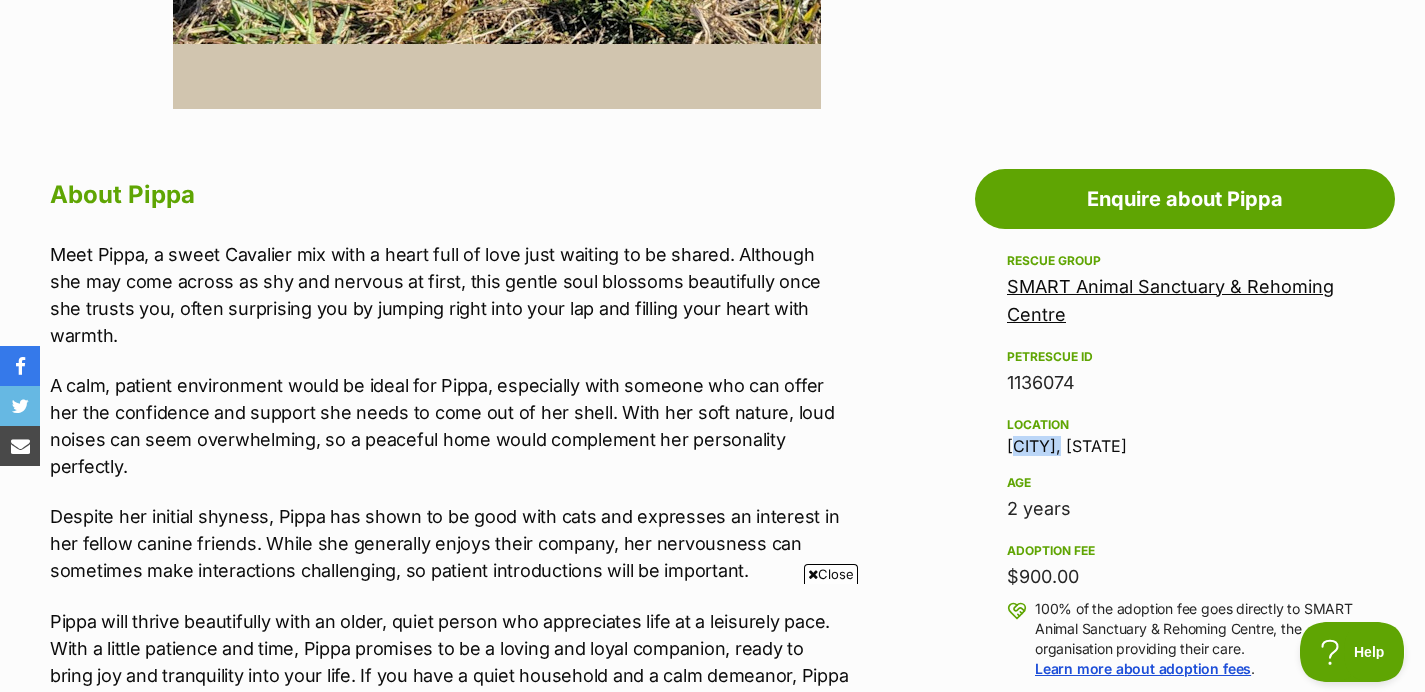 click on "Location
[CITY], [STATE]" at bounding box center [1185, 434] 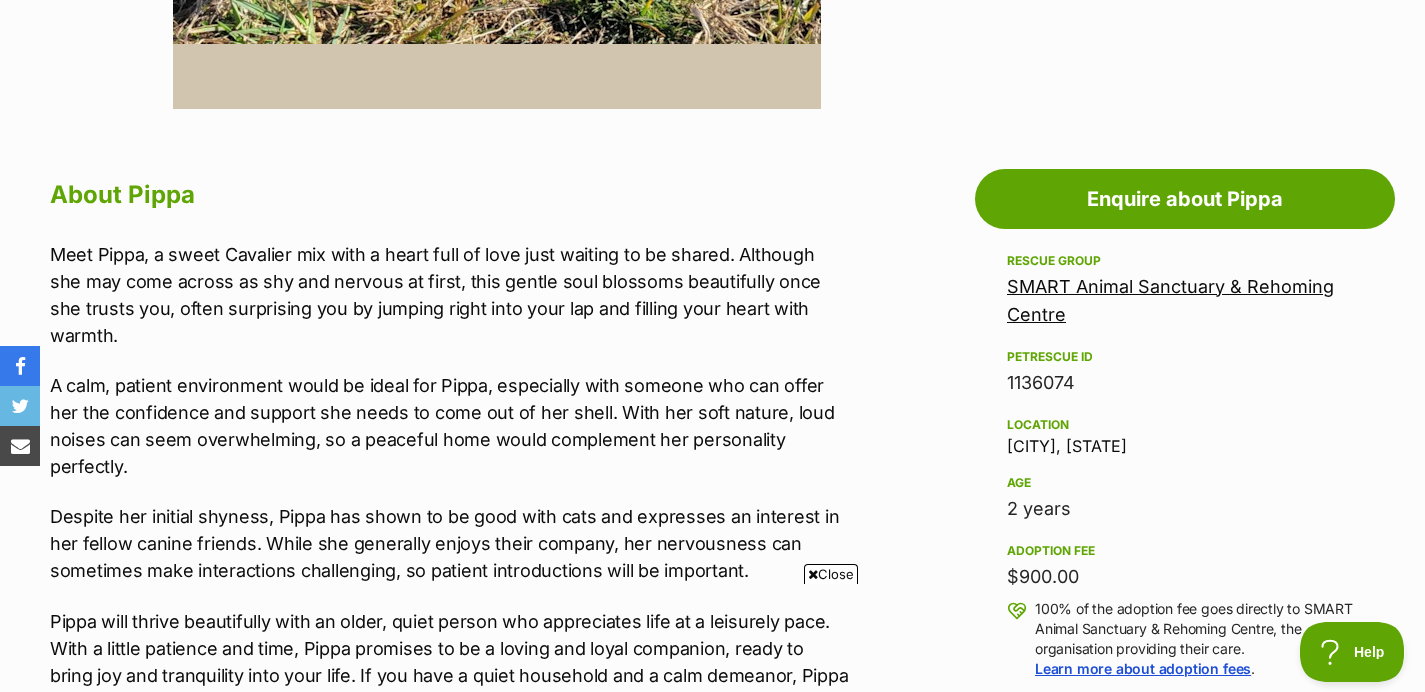 click on "Meet Pippa, a sweet Cavalier mix with a heart full of love just waiting to be shared. Although she may come across as shy and nervous at first, this gentle soul blossoms beautifully once she trusts you, often surprising you by jumping right into your lap and filling your heart with warmth." at bounding box center (449, 295) 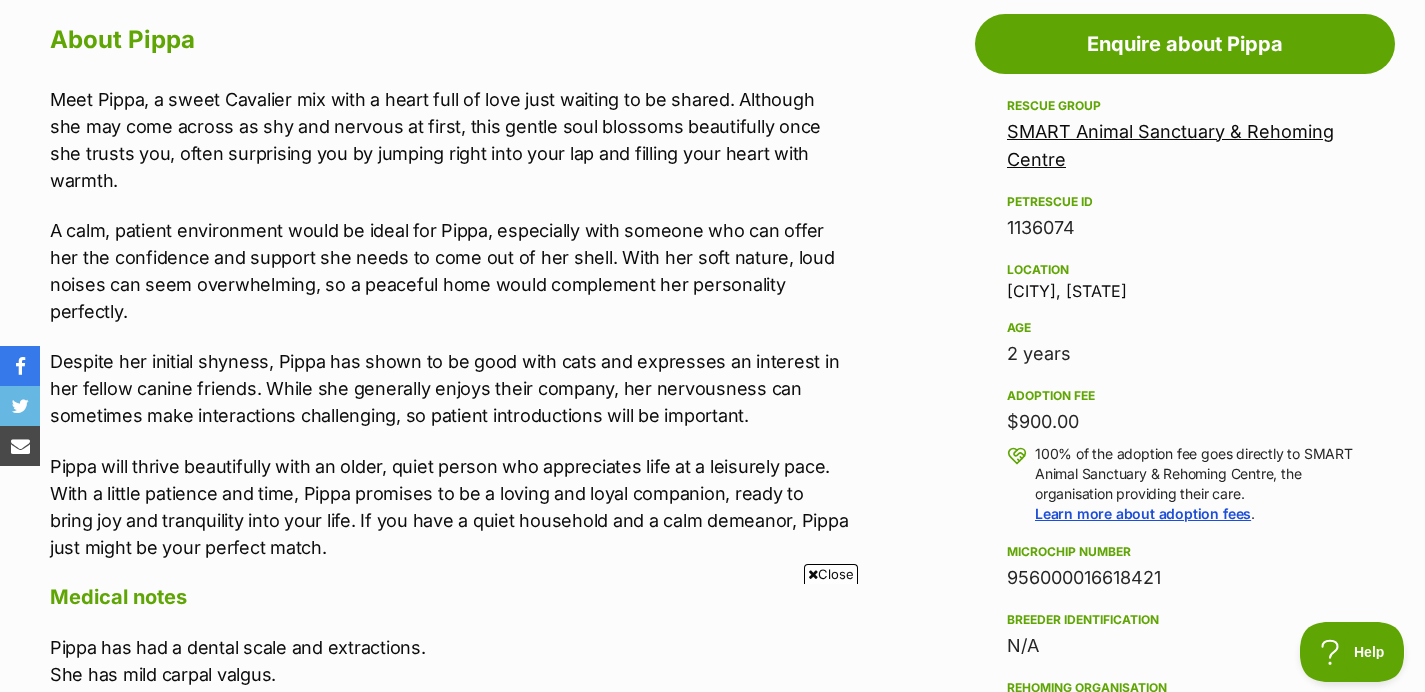 scroll, scrollTop: 1115, scrollLeft: 0, axis: vertical 